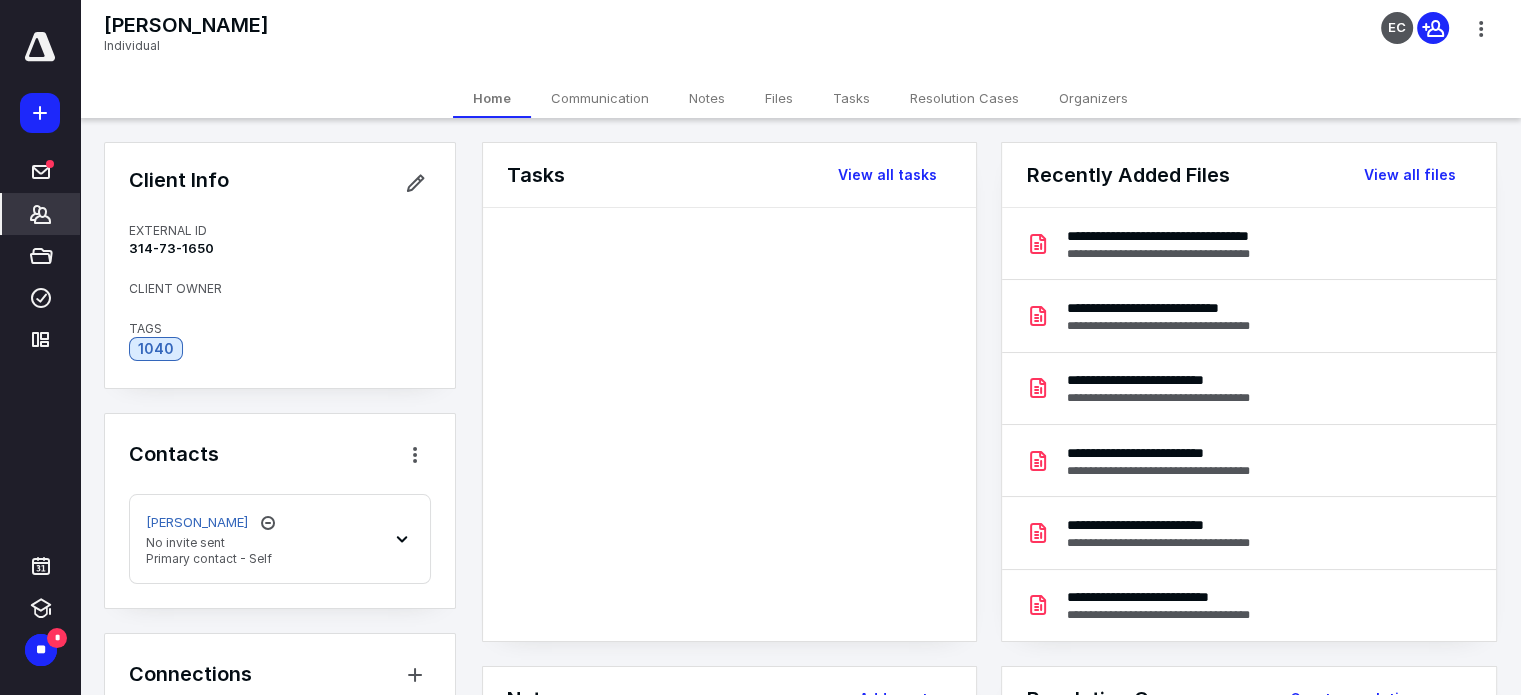 scroll, scrollTop: 0, scrollLeft: 0, axis: both 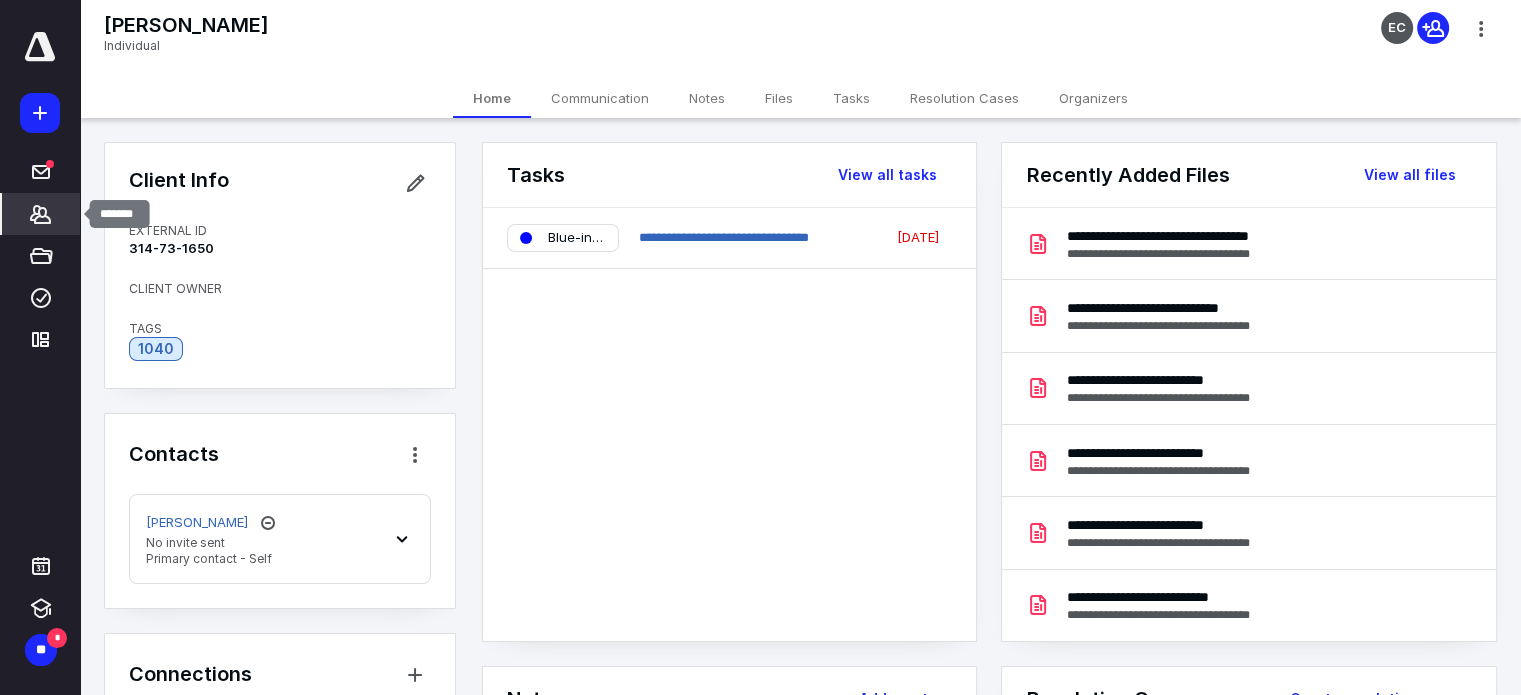 click 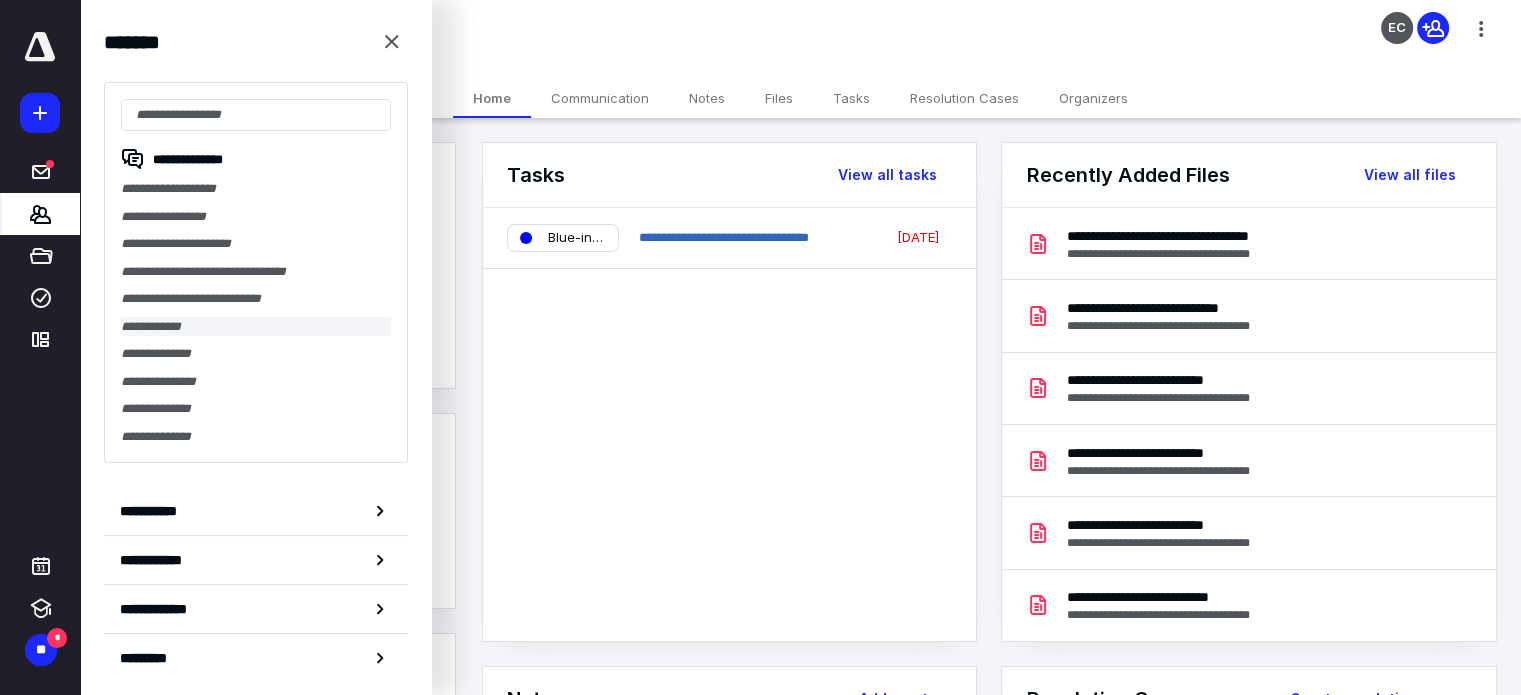 click on "**********" at bounding box center (256, 327) 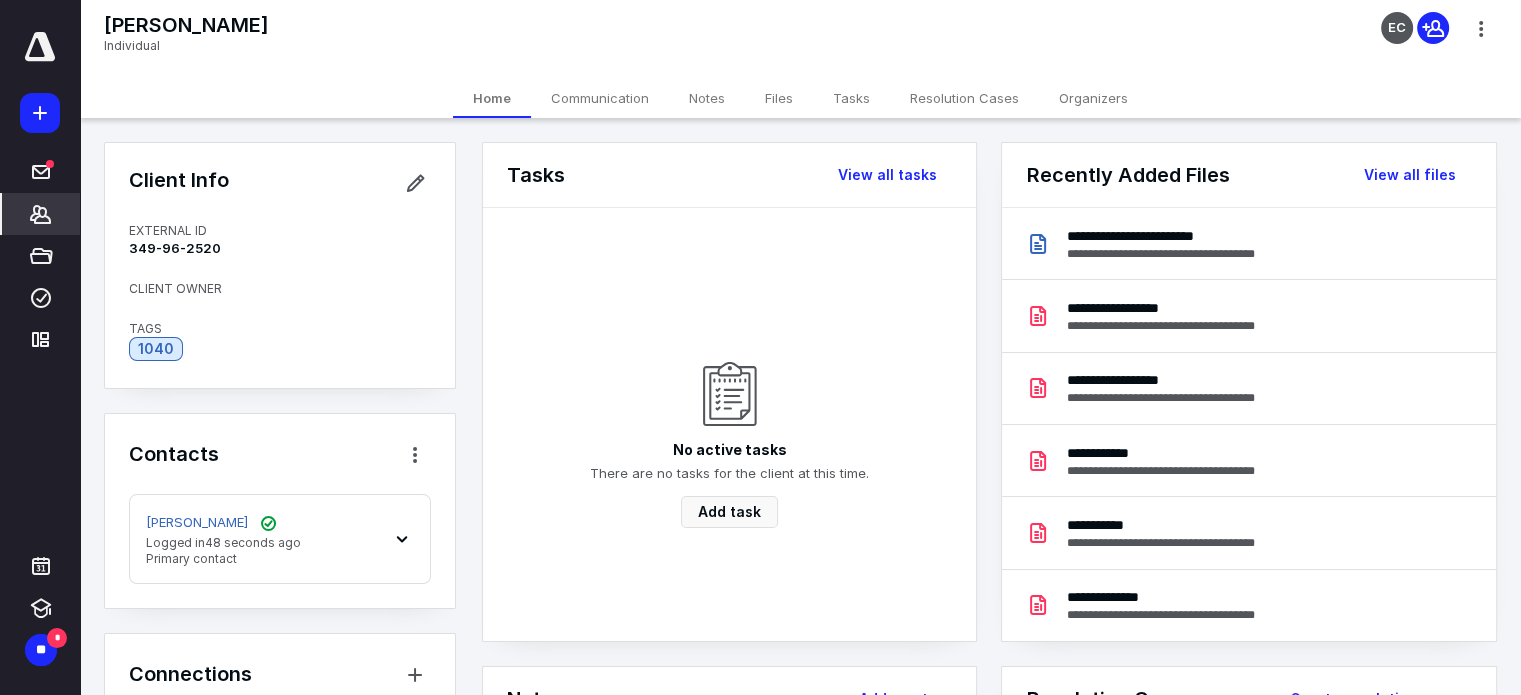 click on "Jaylynn Hepp Logged in  48 seconds ago Primary contact" at bounding box center (280, 539) 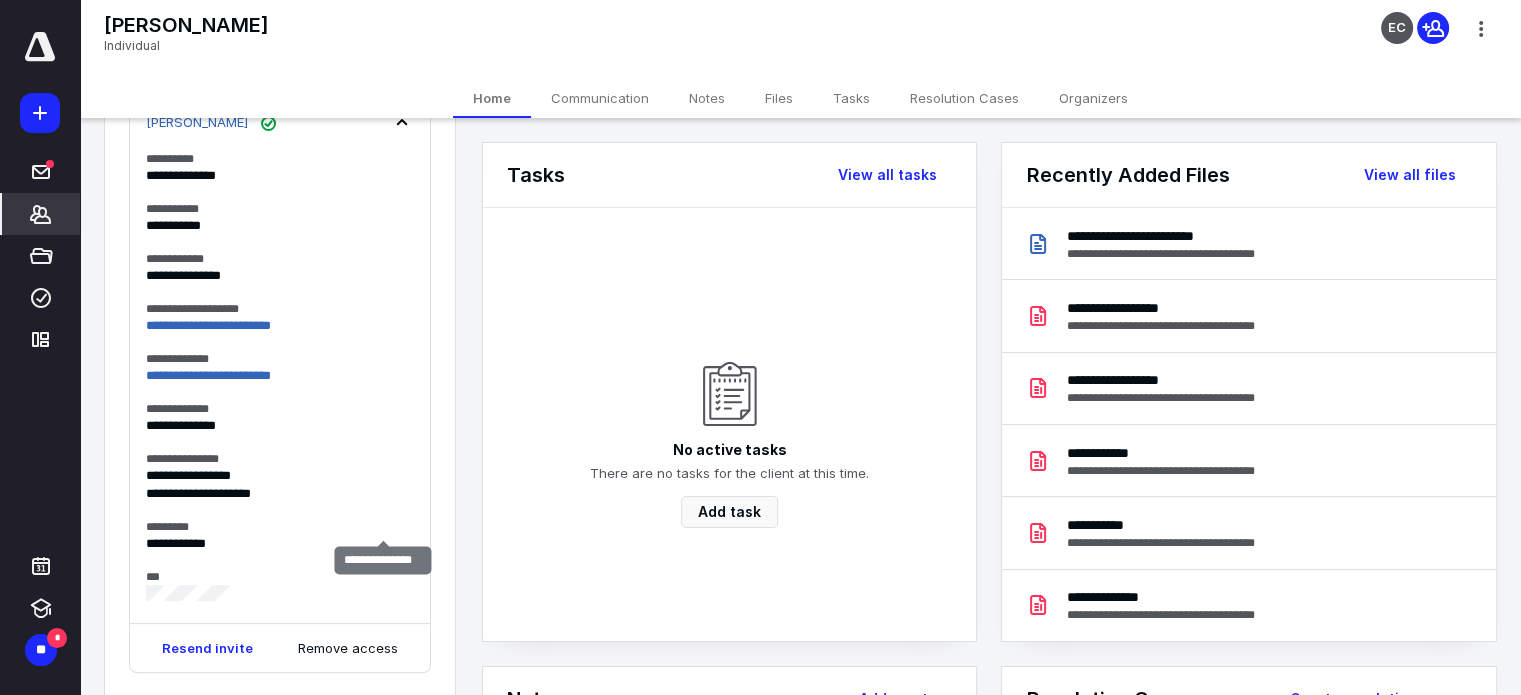 scroll, scrollTop: 526, scrollLeft: 0, axis: vertical 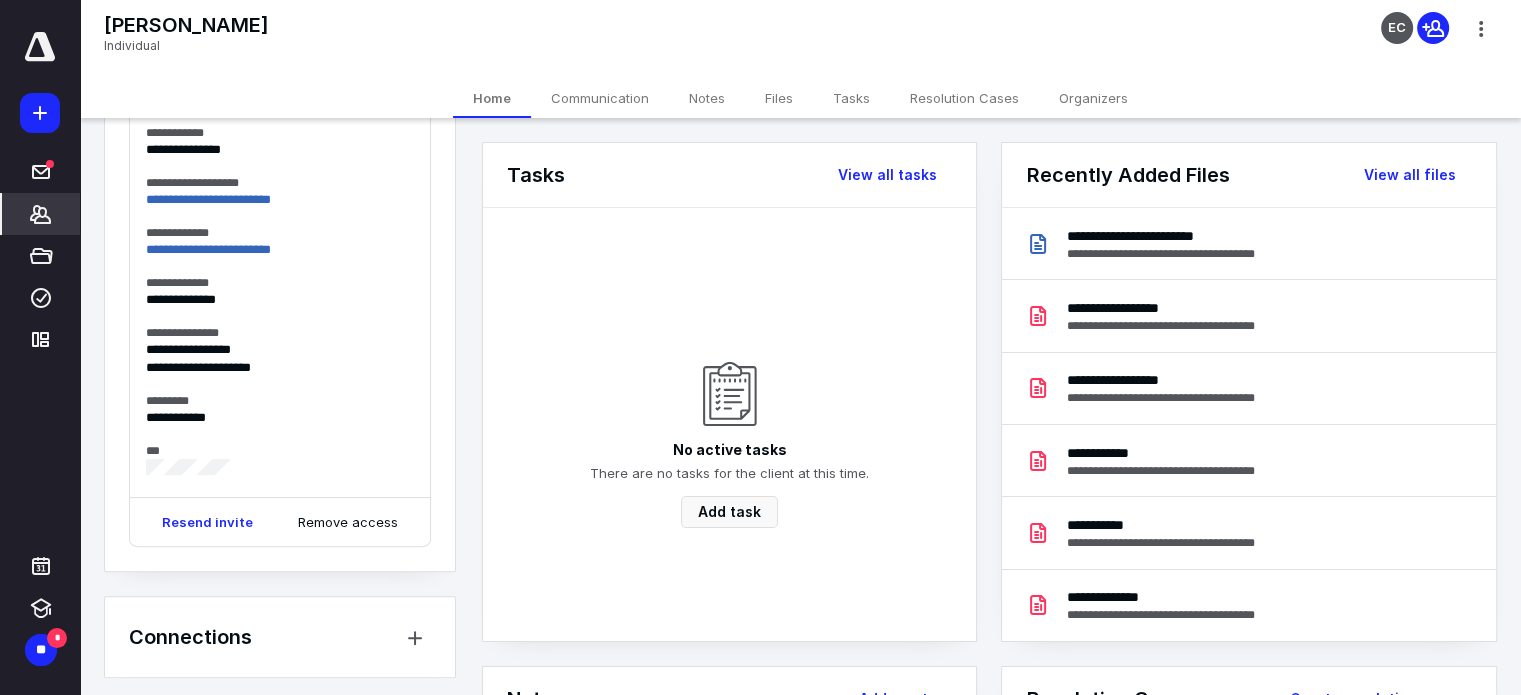 click on "Files" at bounding box center [779, 98] 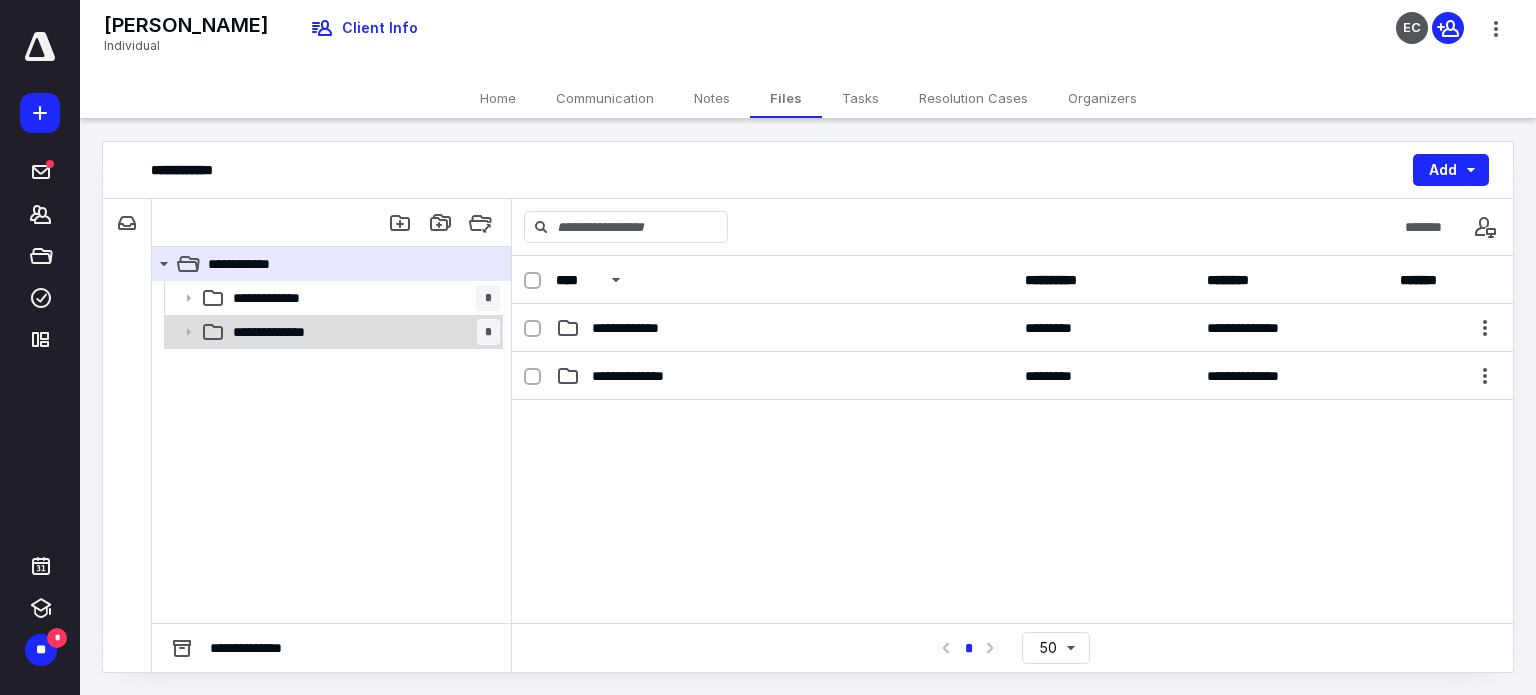 click on "**********" at bounding box center [362, 332] 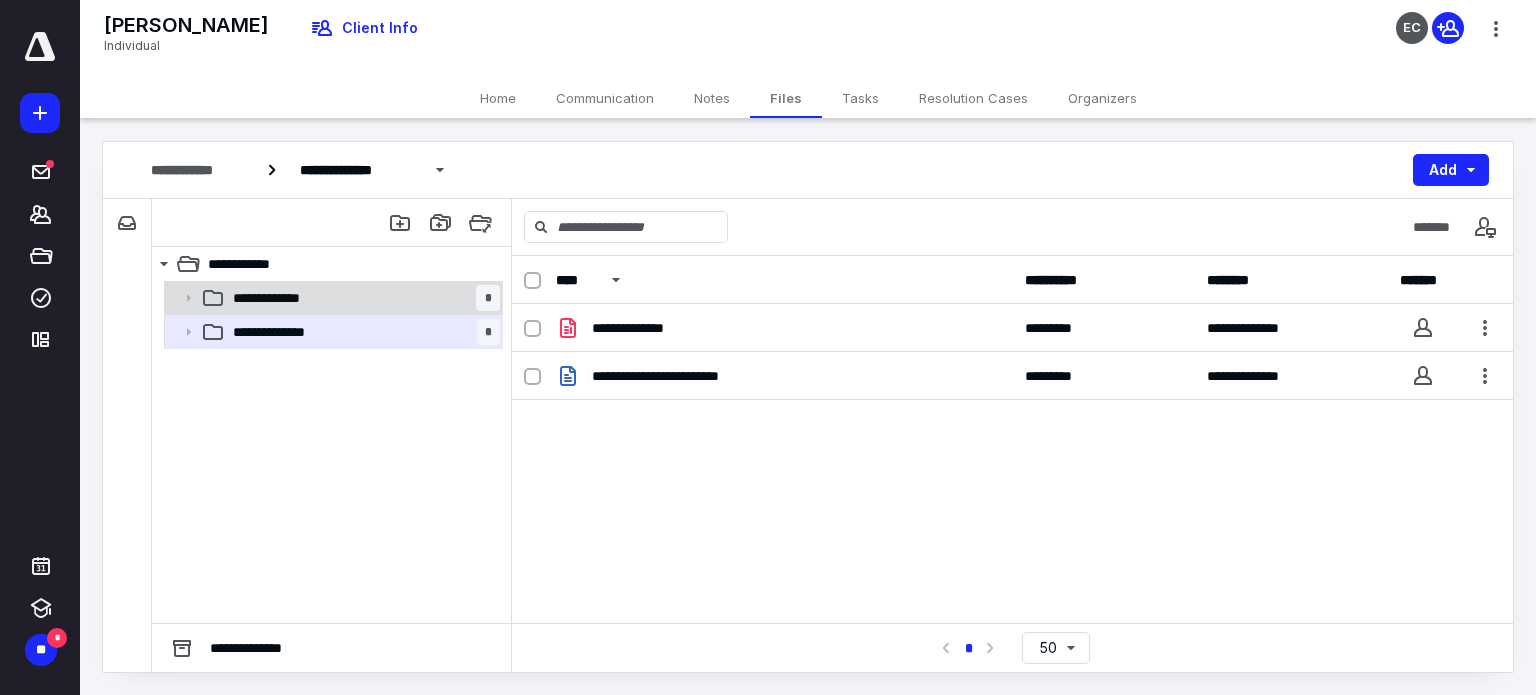 click on "**********" at bounding box center [362, 298] 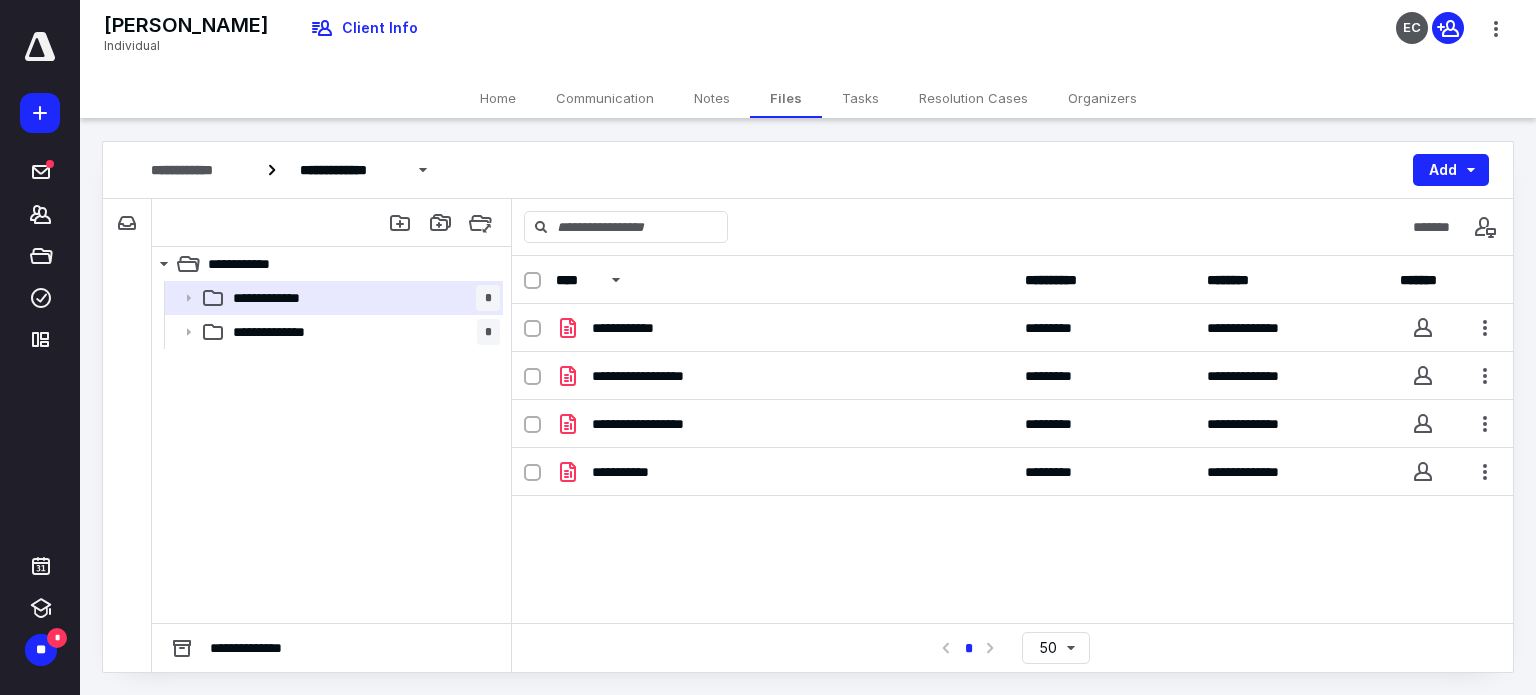 click on "Home" at bounding box center (498, 98) 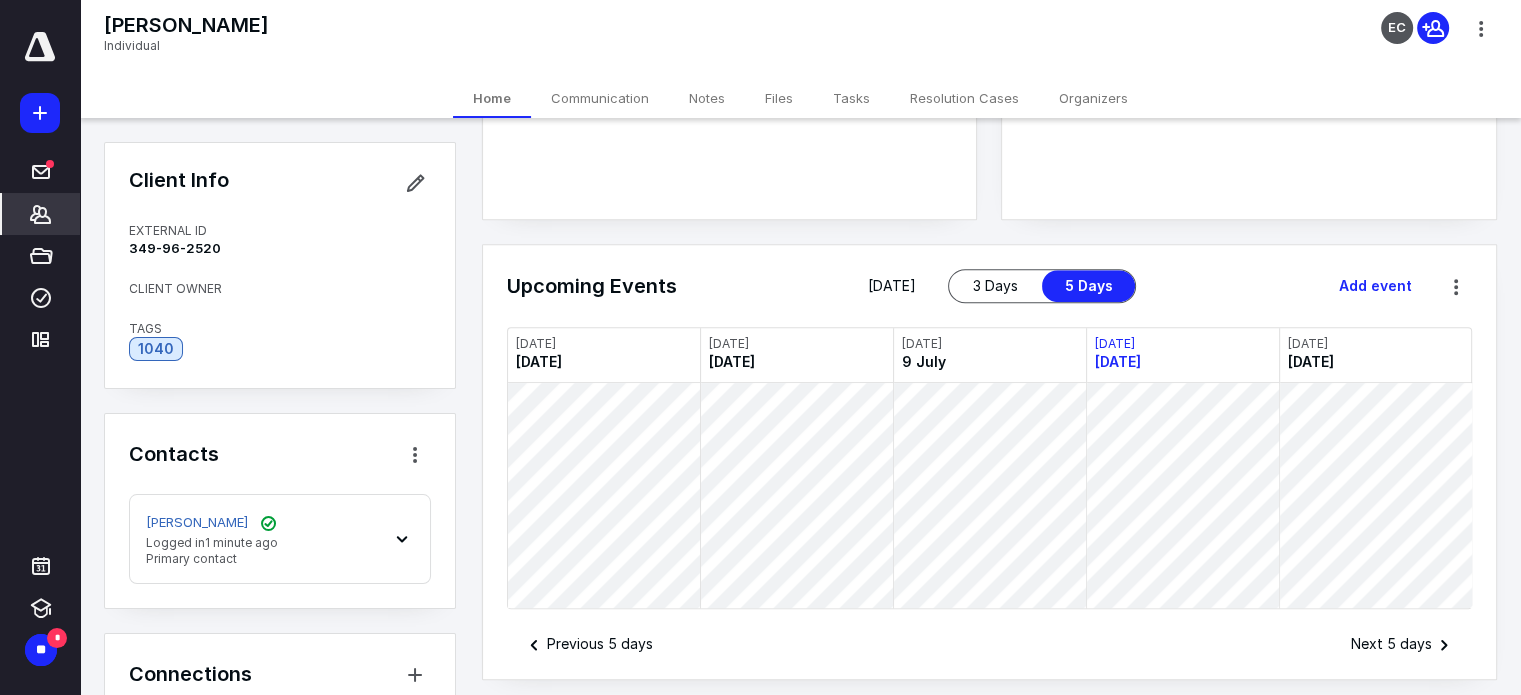 scroll, scrollTop: 953, scrollLeft: 0, axis: vertical 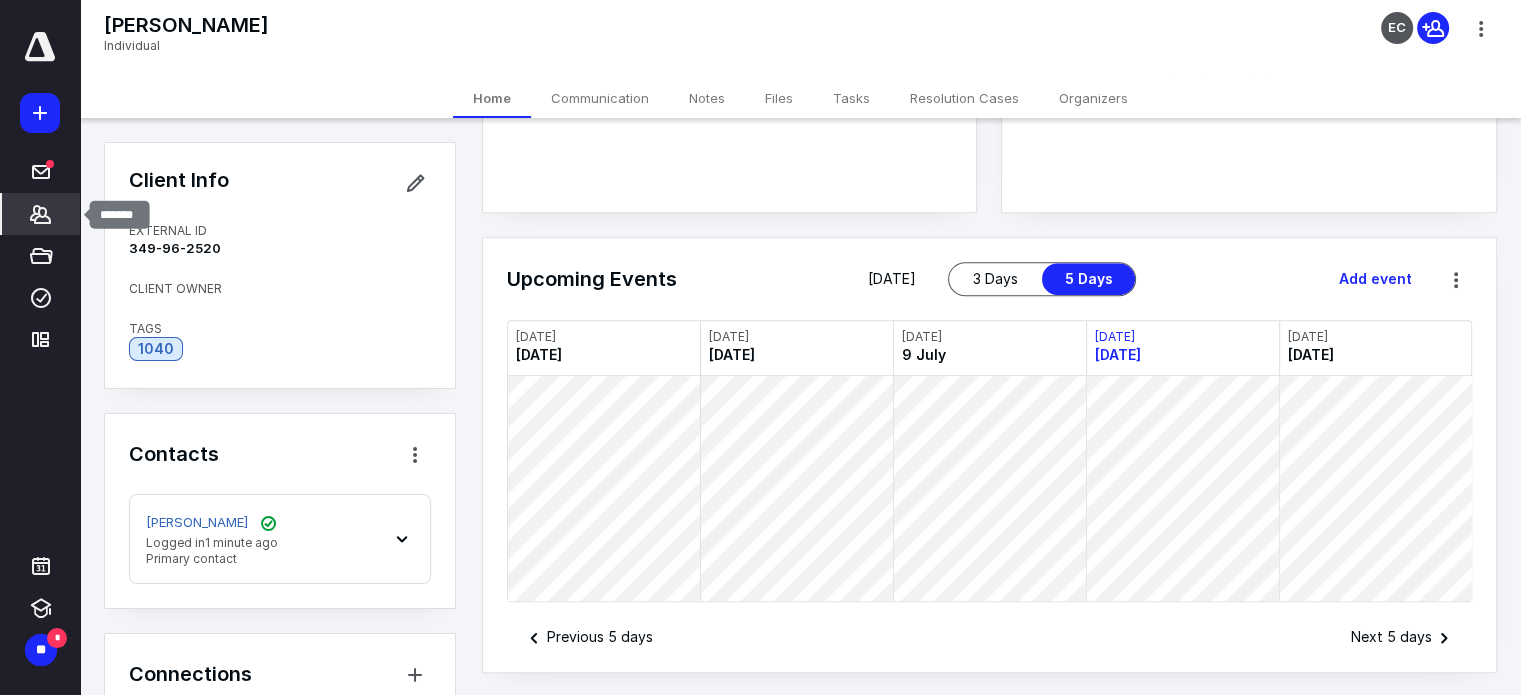 click 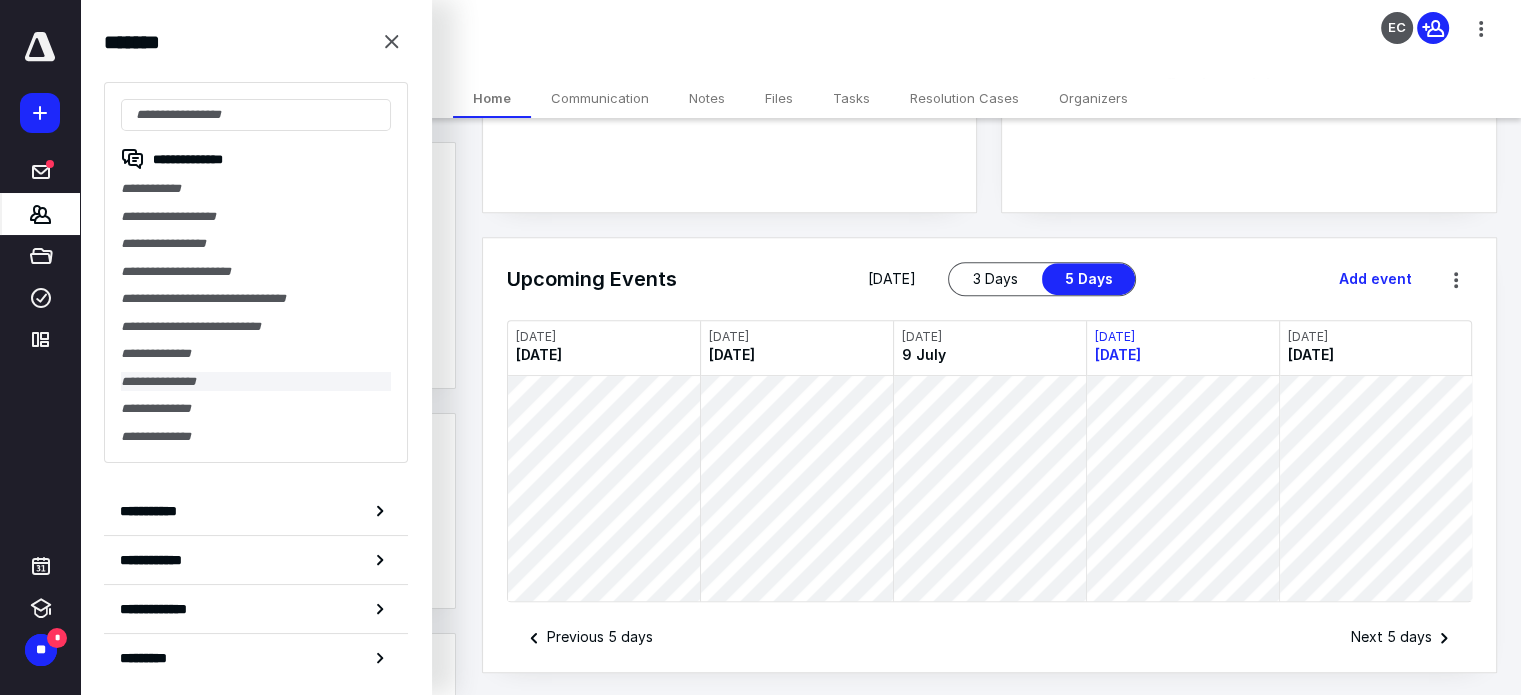 click on "**********" at bounding box center [256, 382] 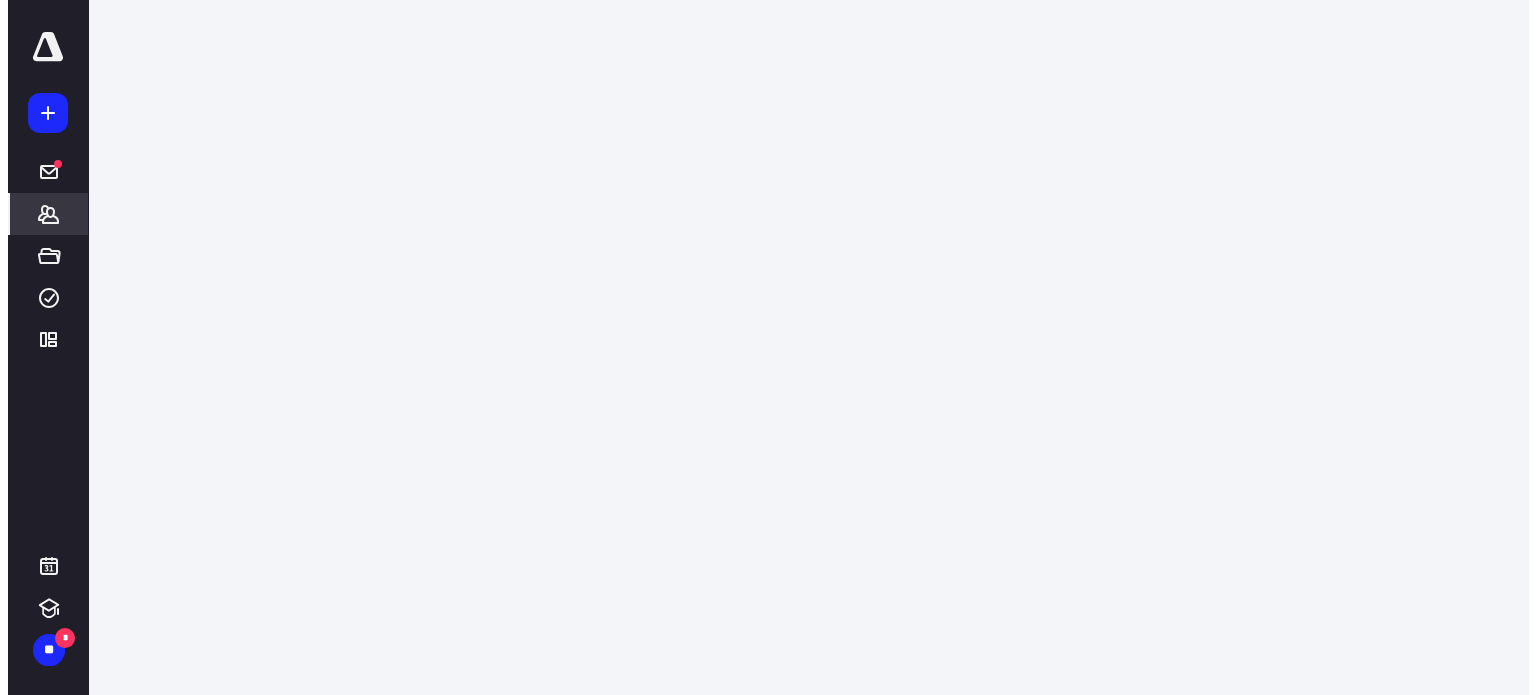 scroll, scrollTop: 0, scrollLeft: 0, axis: both 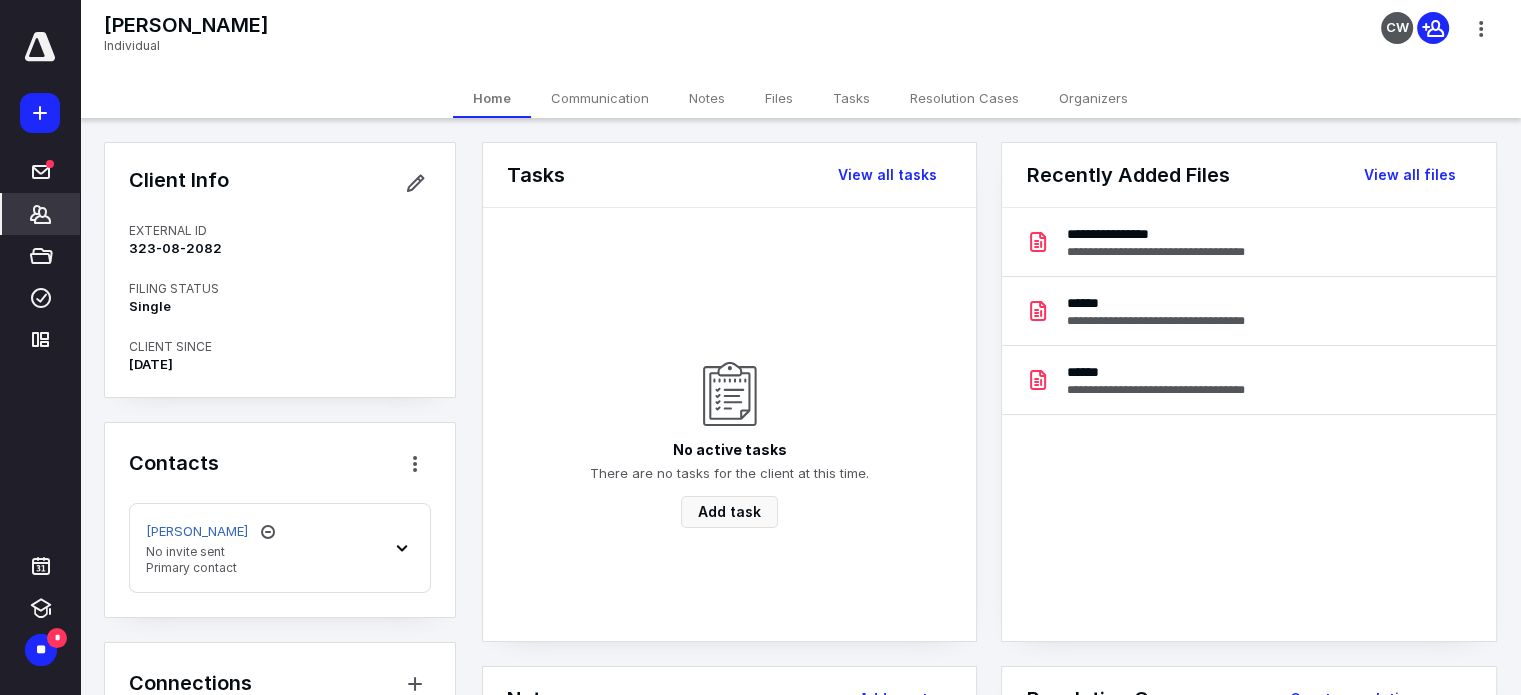 click on "Files" at bounding box center (779, 98) 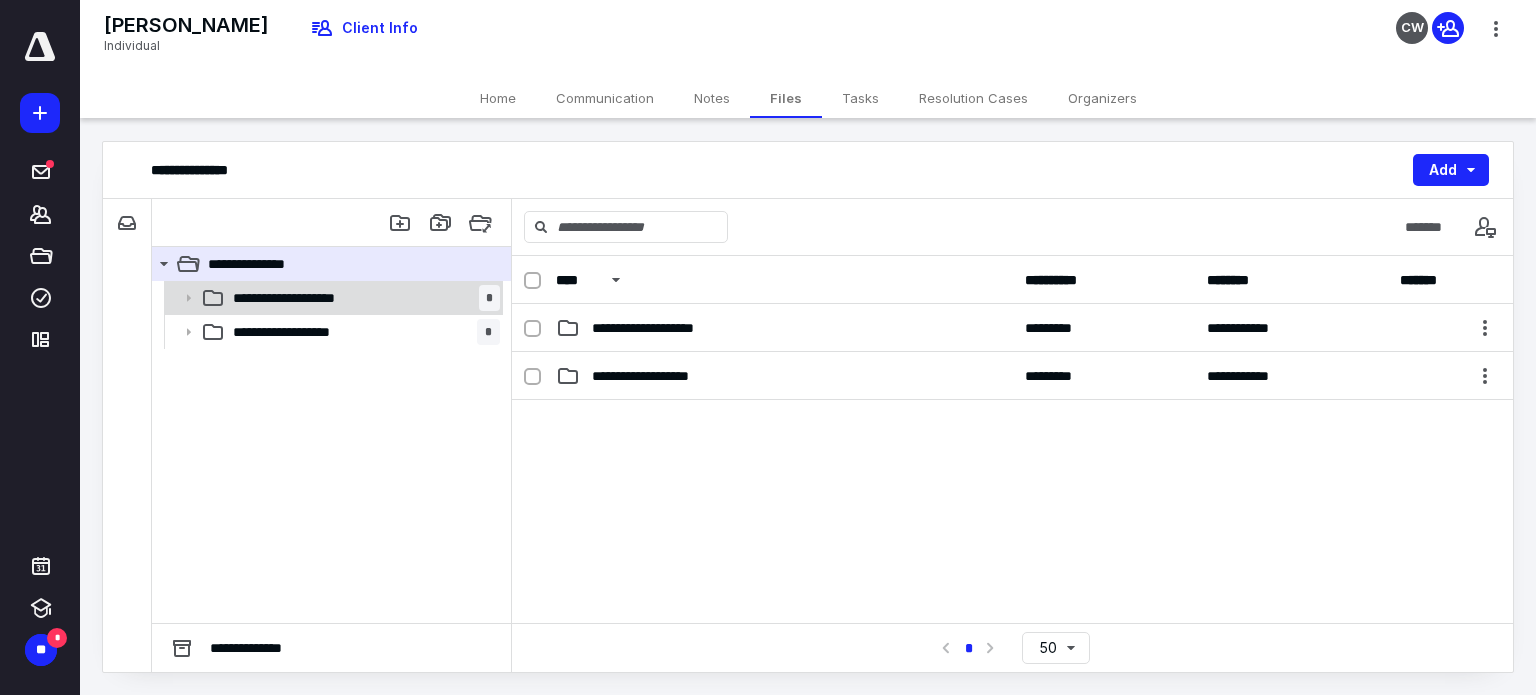 click on "**********" at bounding box center (362, 298) 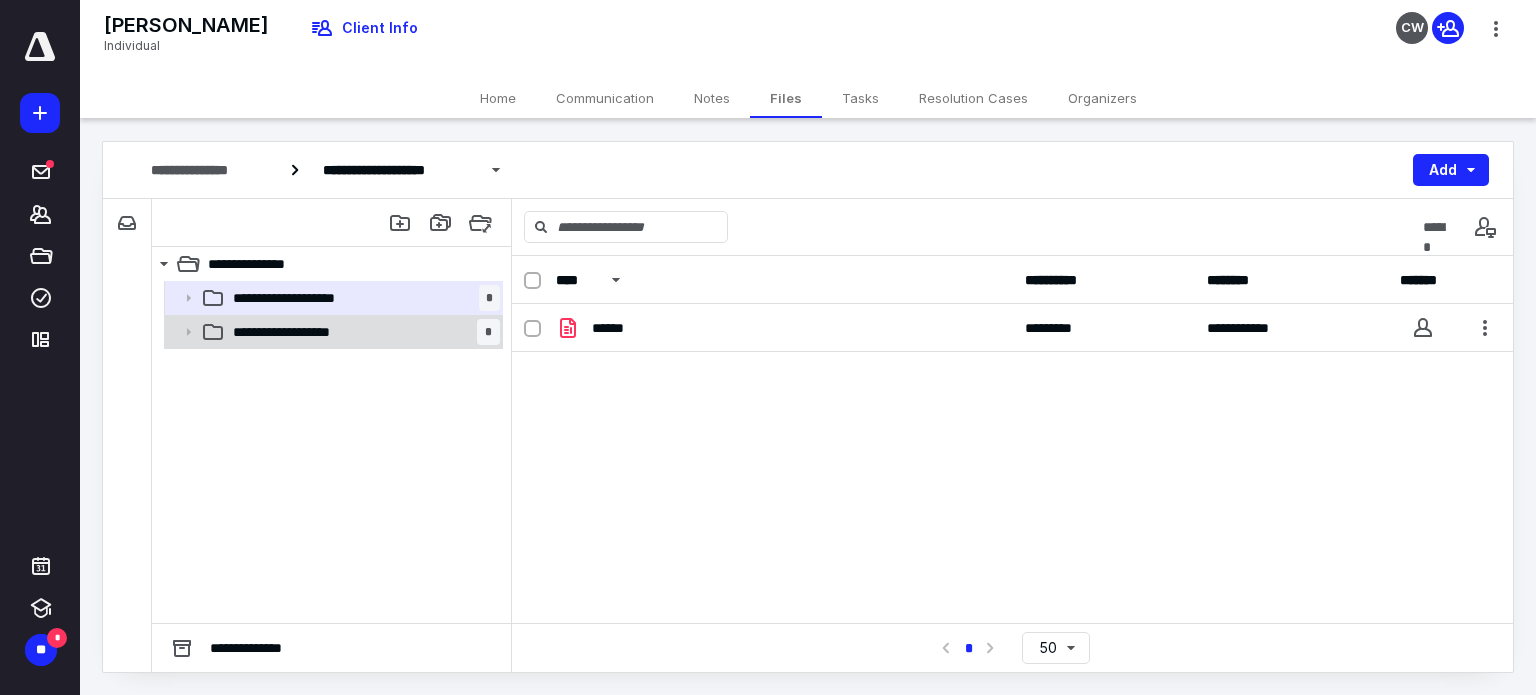 click on "**********" at bounding box center [362, 332] 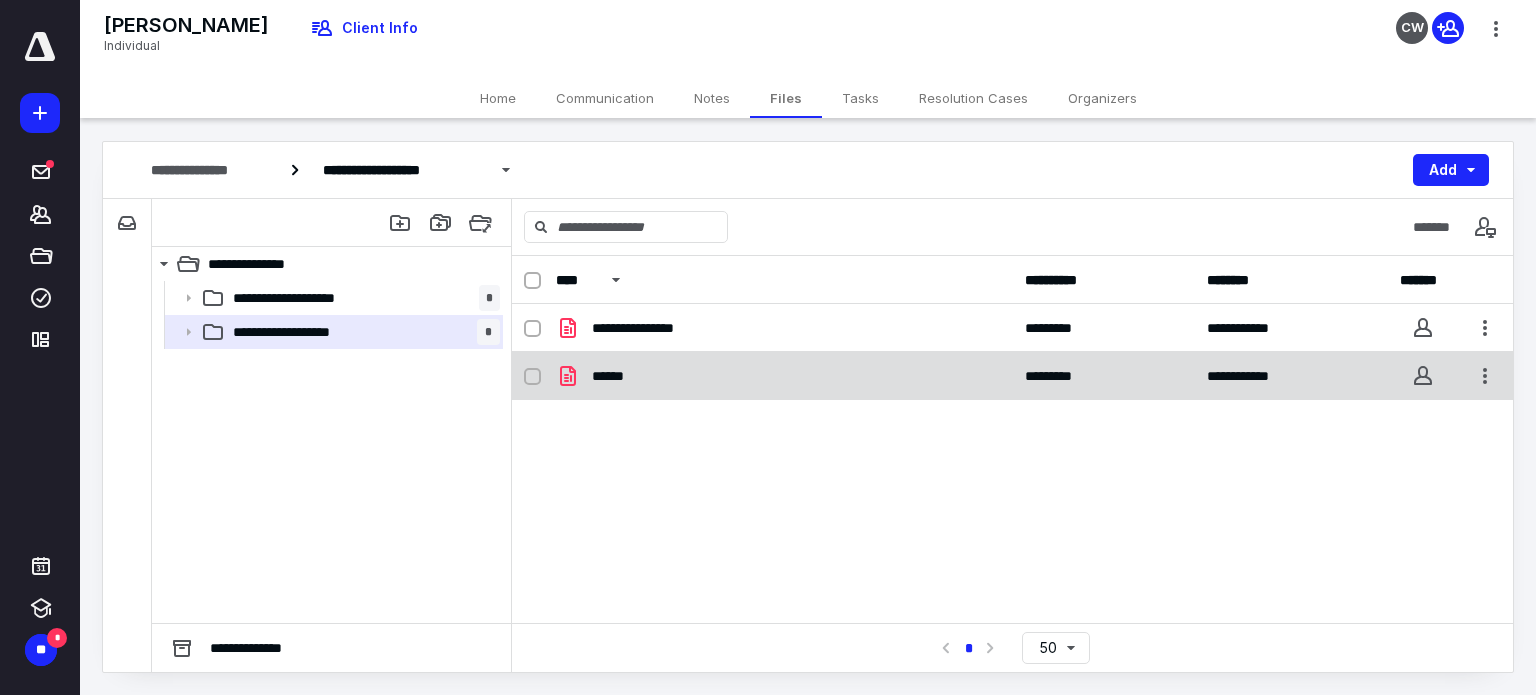 click on "******" at bounding box center [784, 376] 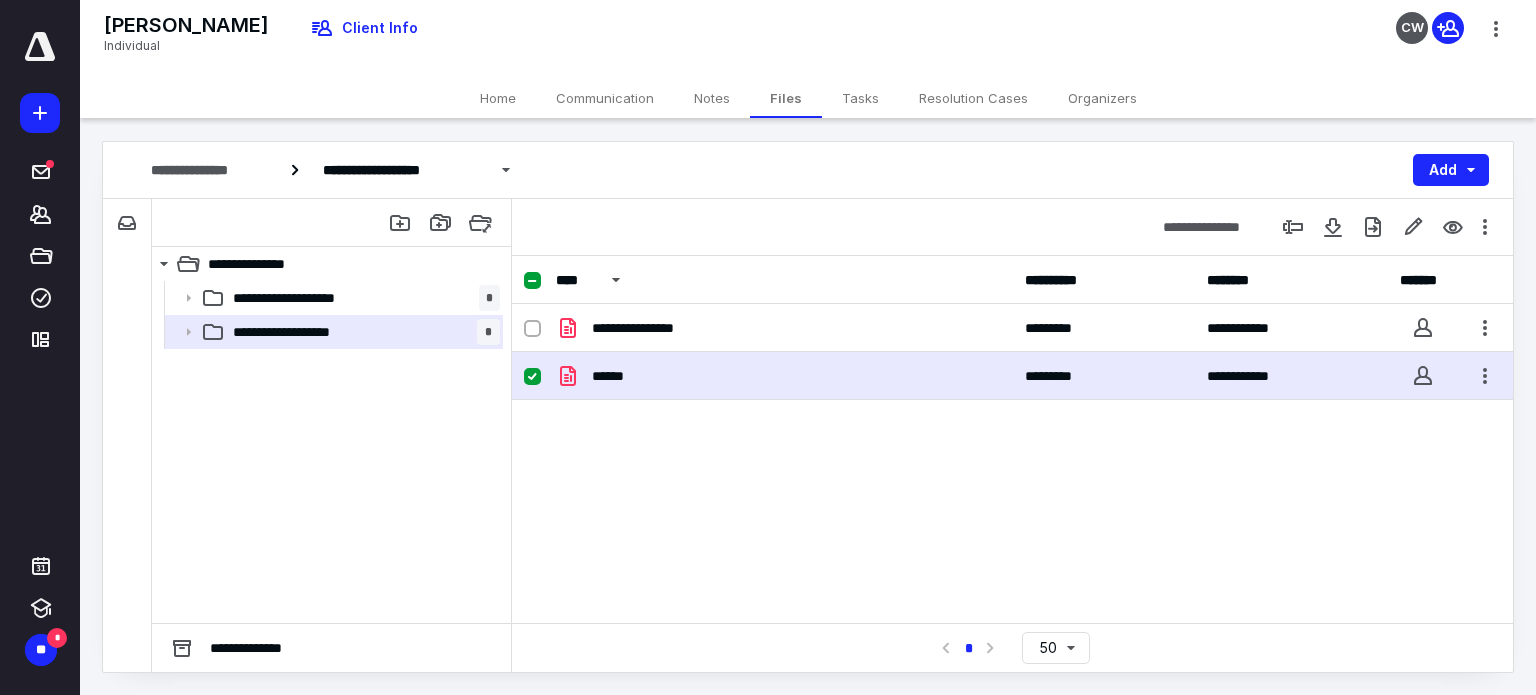 click 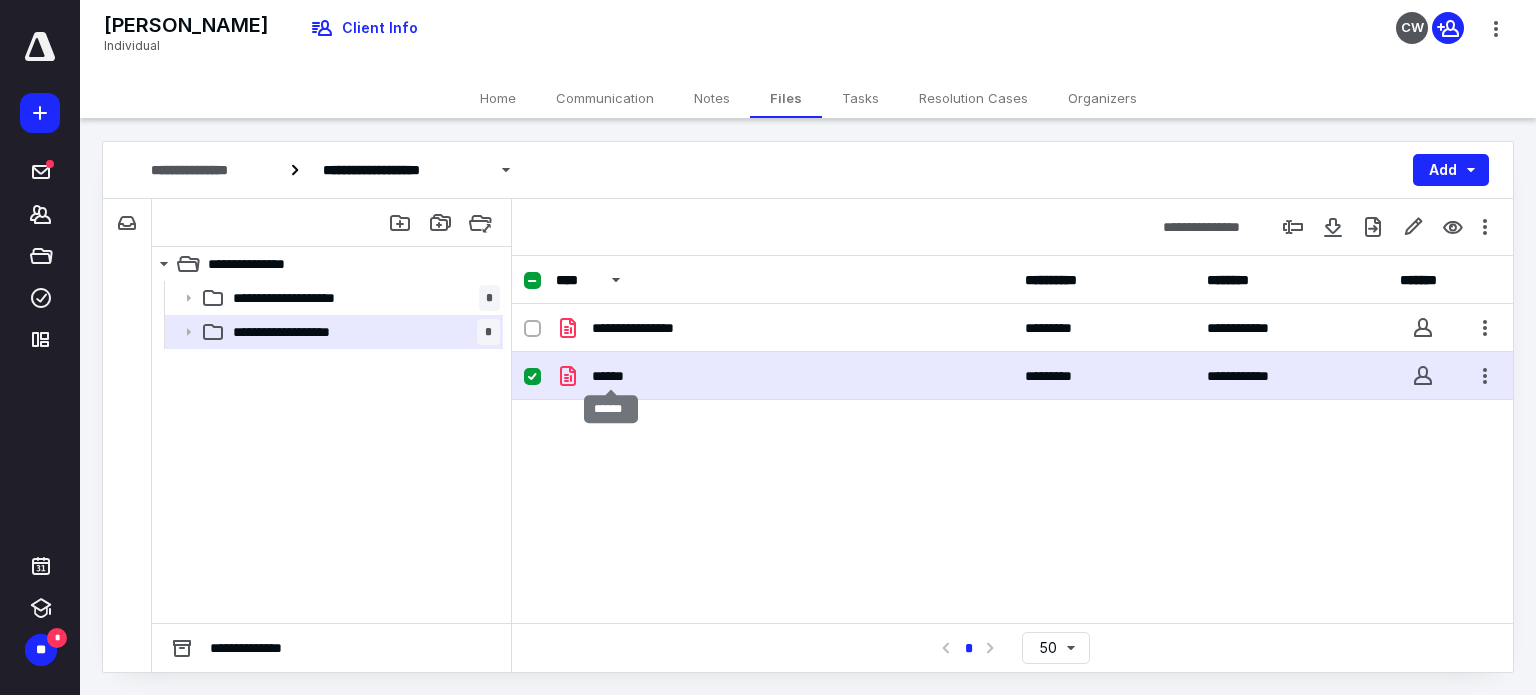 click on "******" at bounding box center (612, 376) 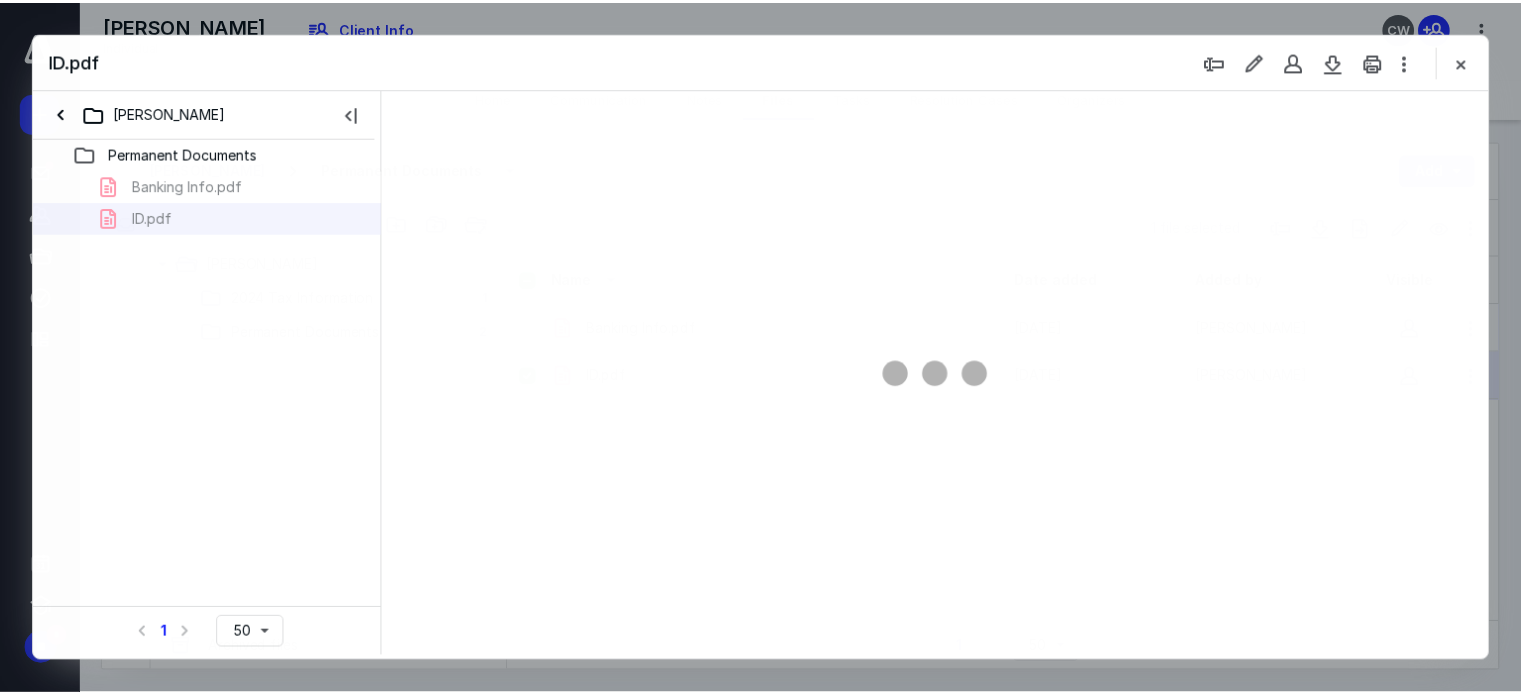 scroll, scrollTop: 0, scrollLeft: 0, axis: both 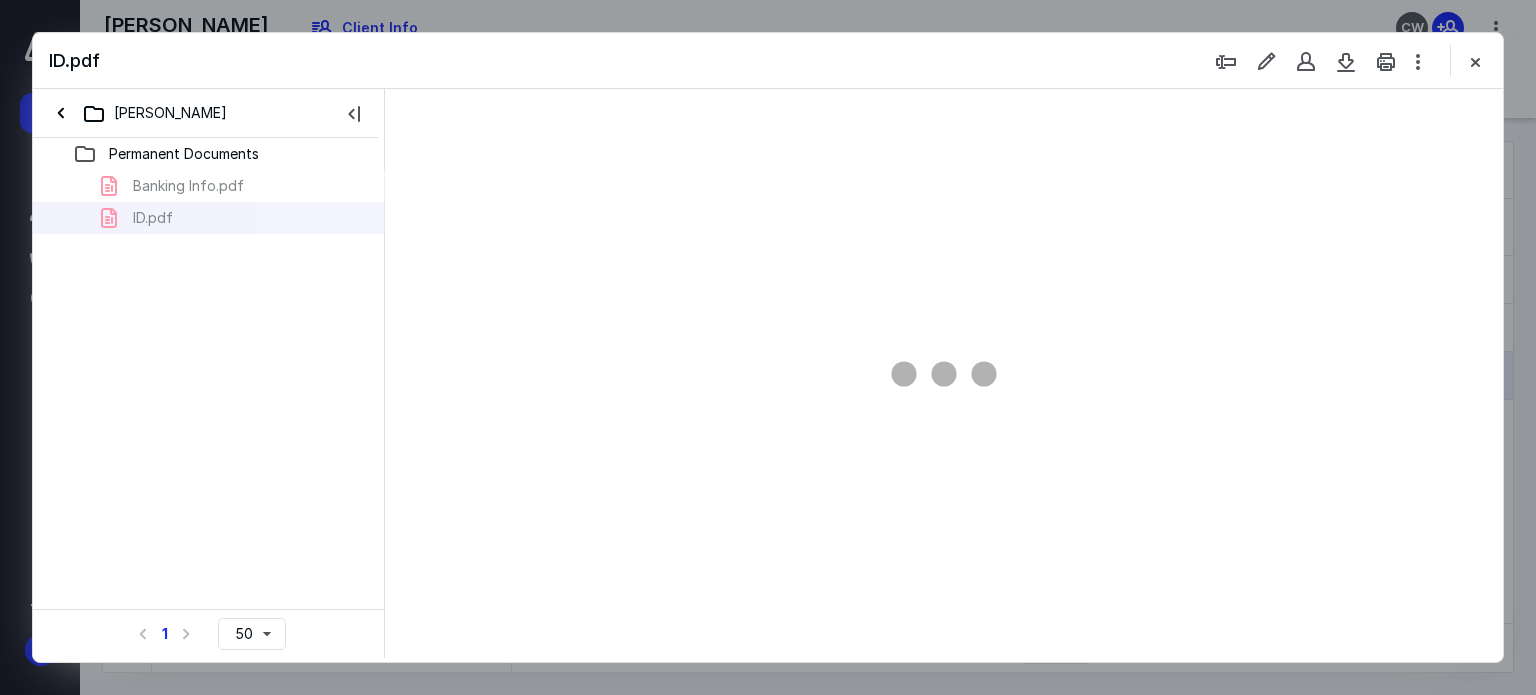 type on "62" 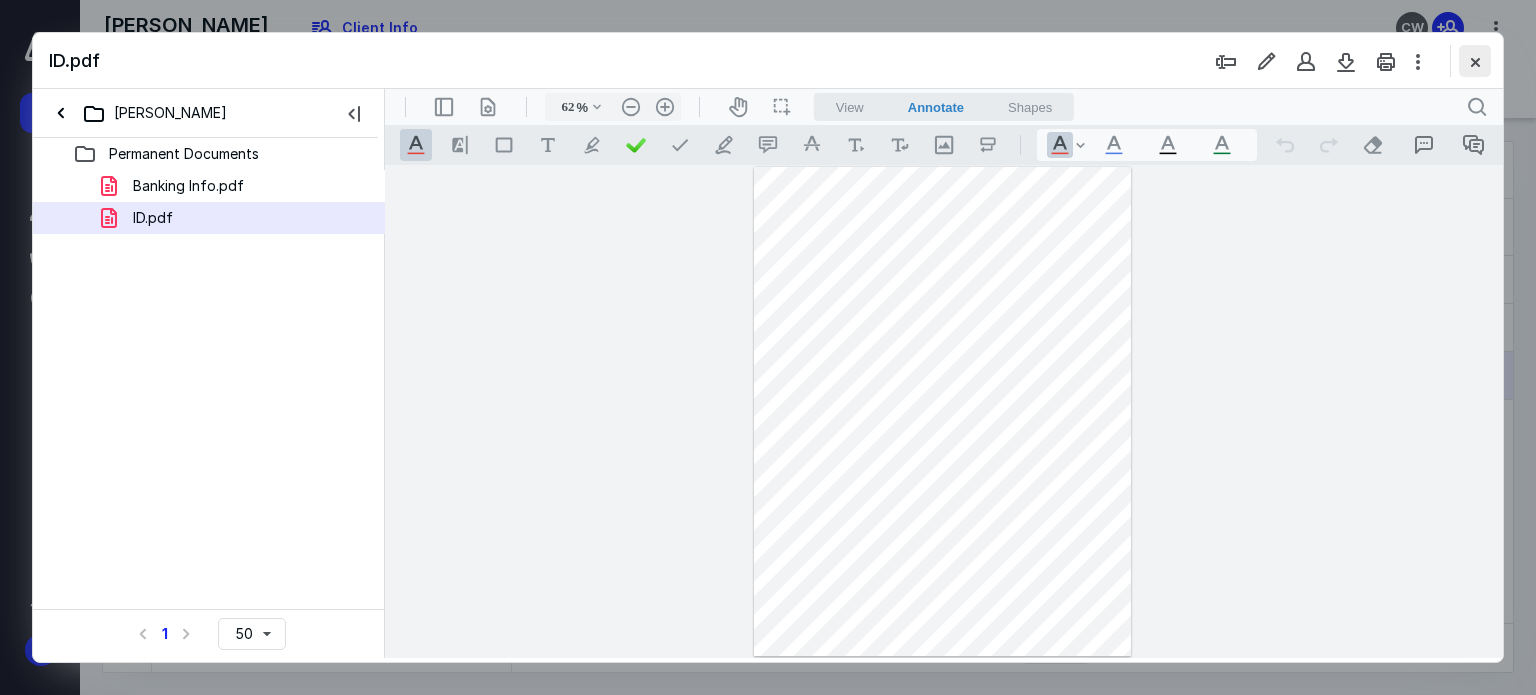 click at bounding box center [1475, 61] 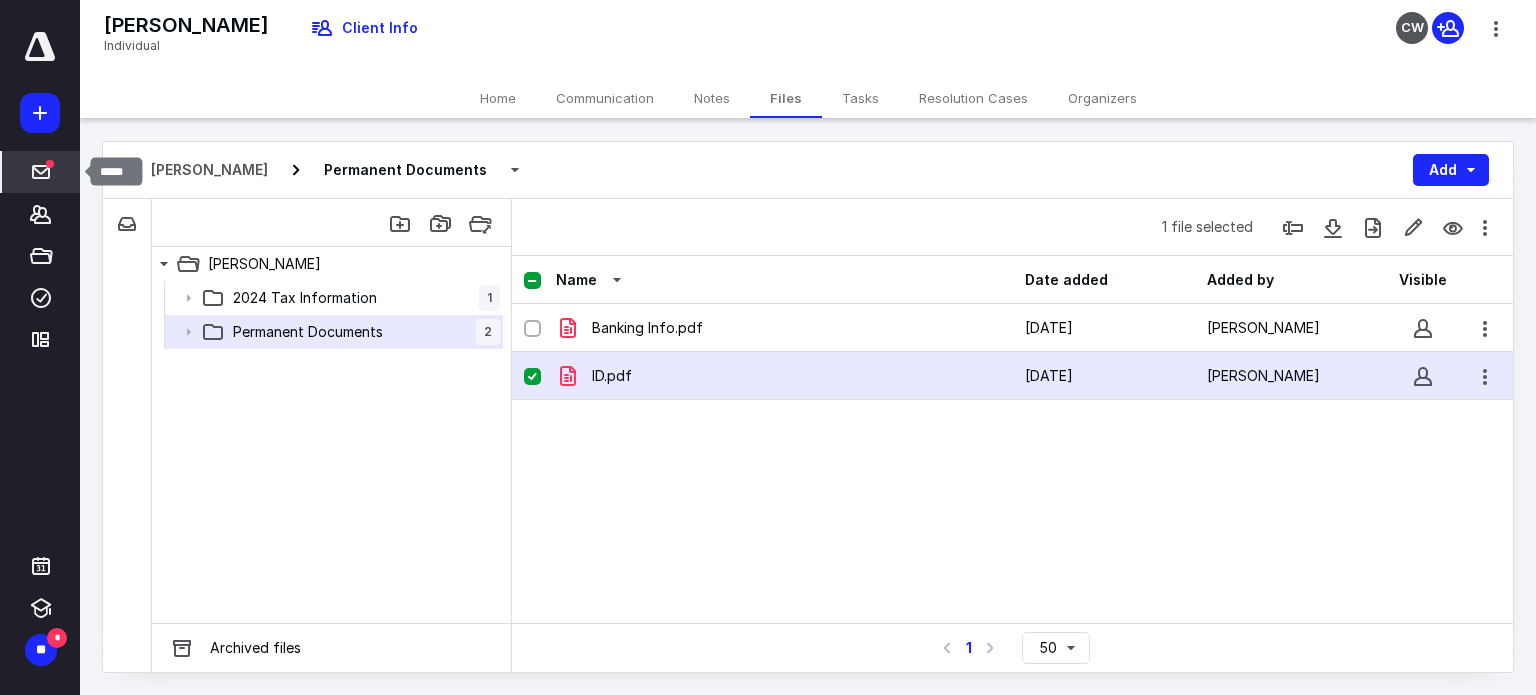 click 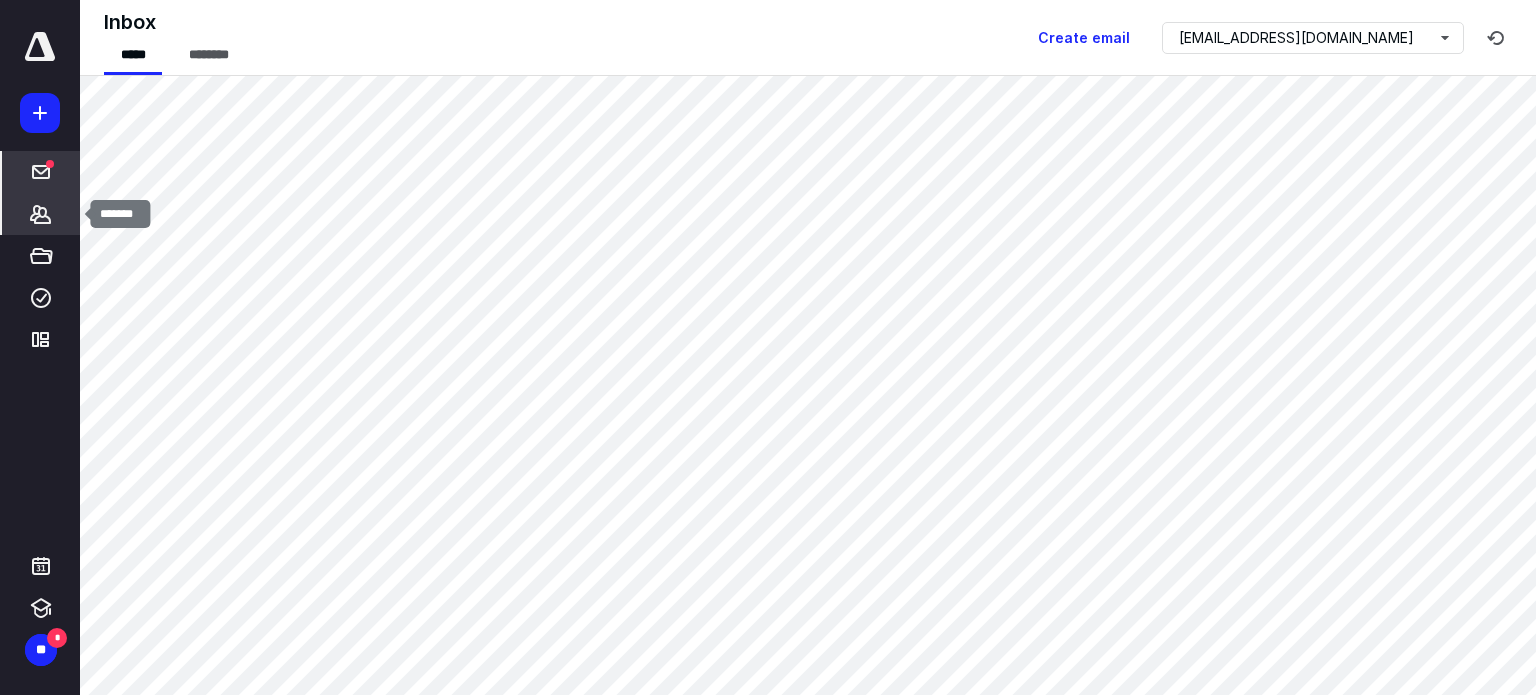click 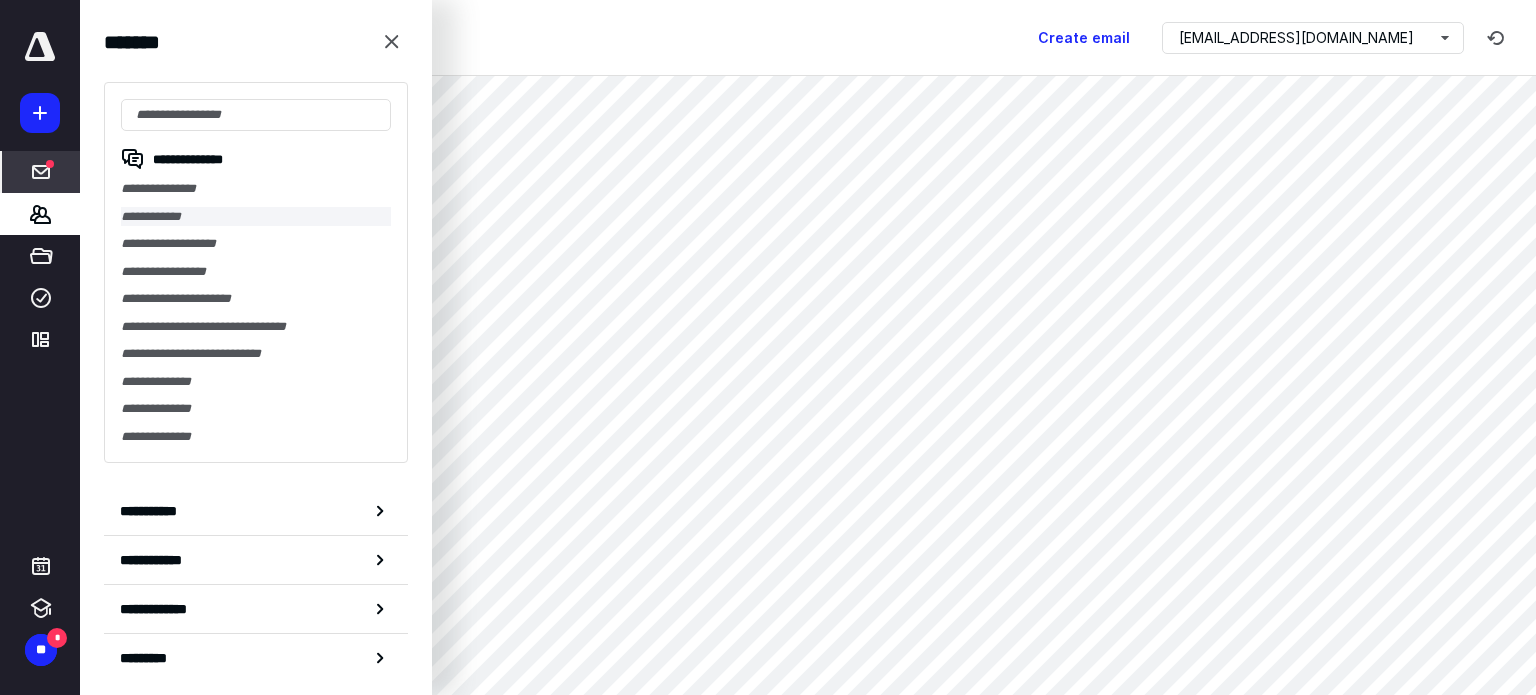 click on "**********" at bounding box center (256, 217) 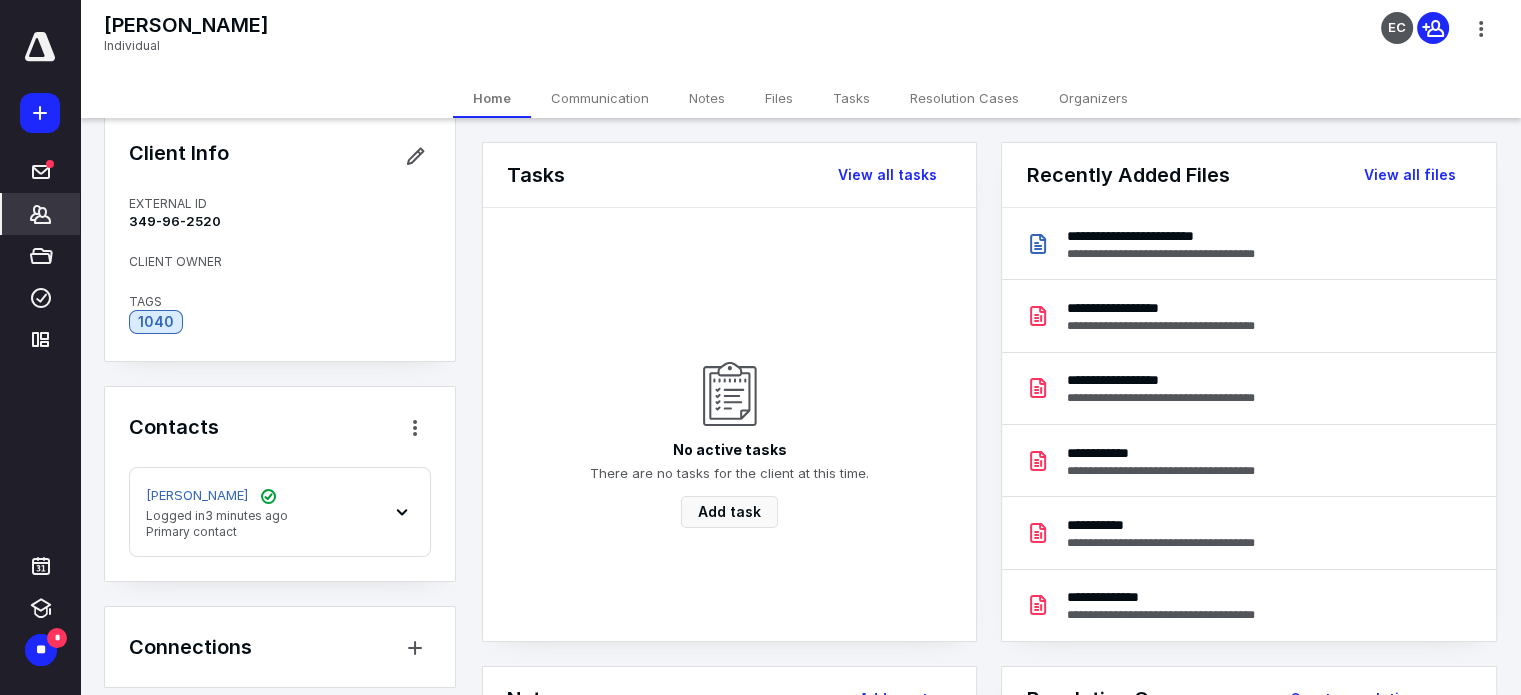 scroll, scrollTop: 41, scrollLeft: 0, axis: vertical 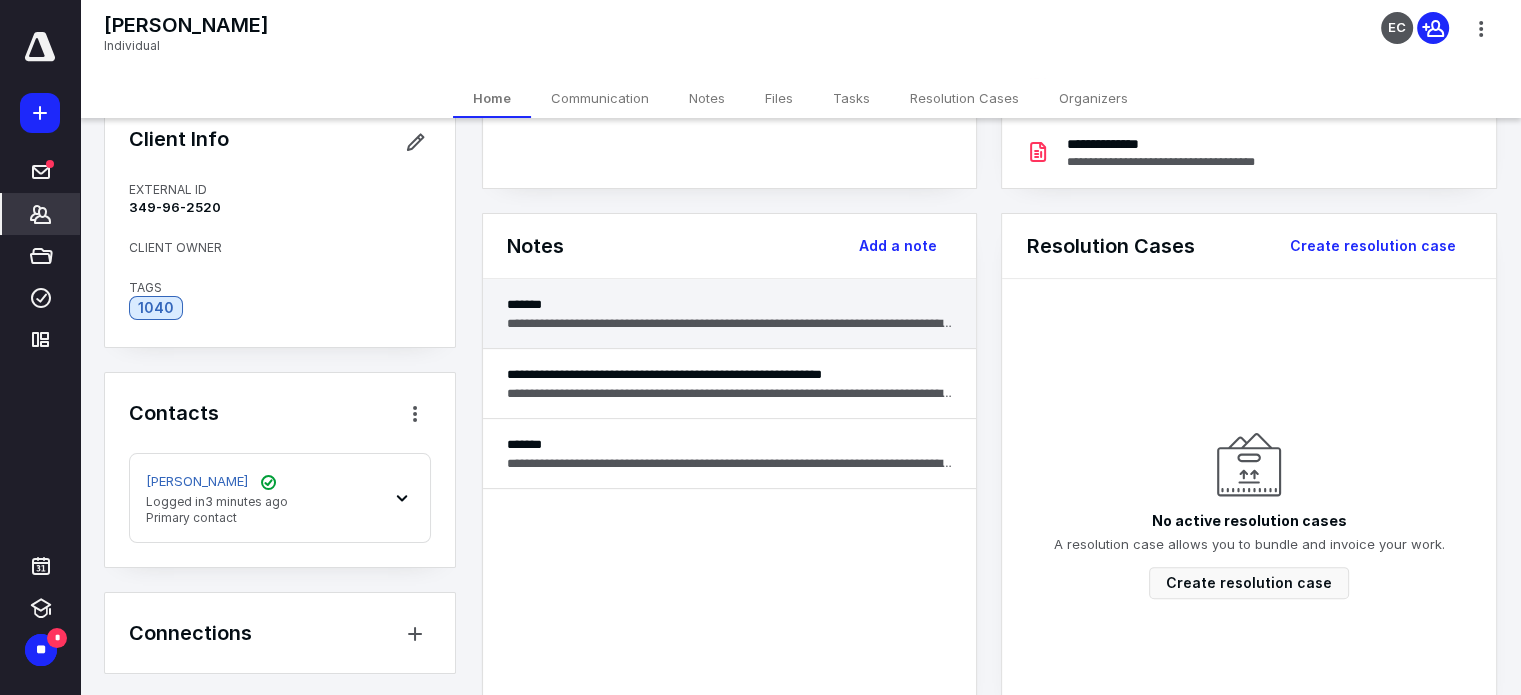 click on "*******" at bounding box center [730, 304] 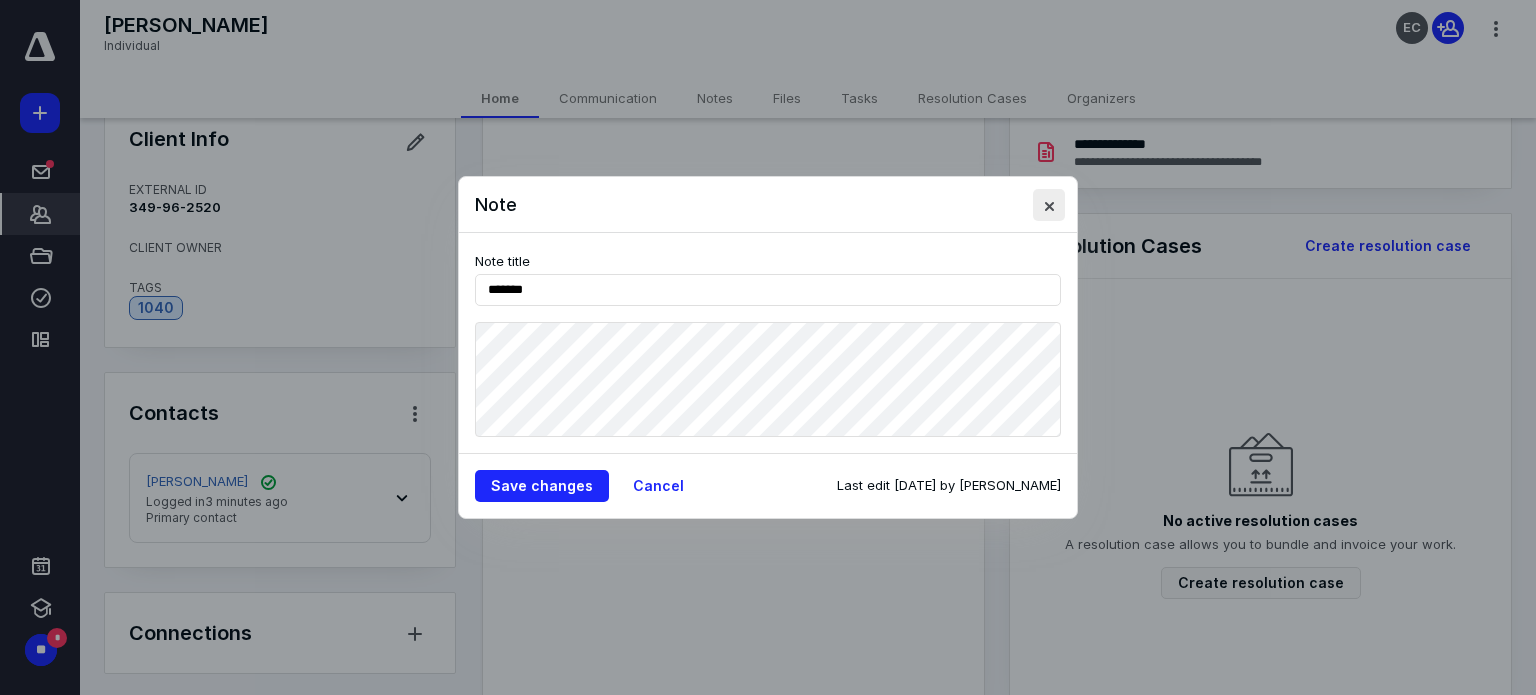 click at bounding box center (1049, 205) 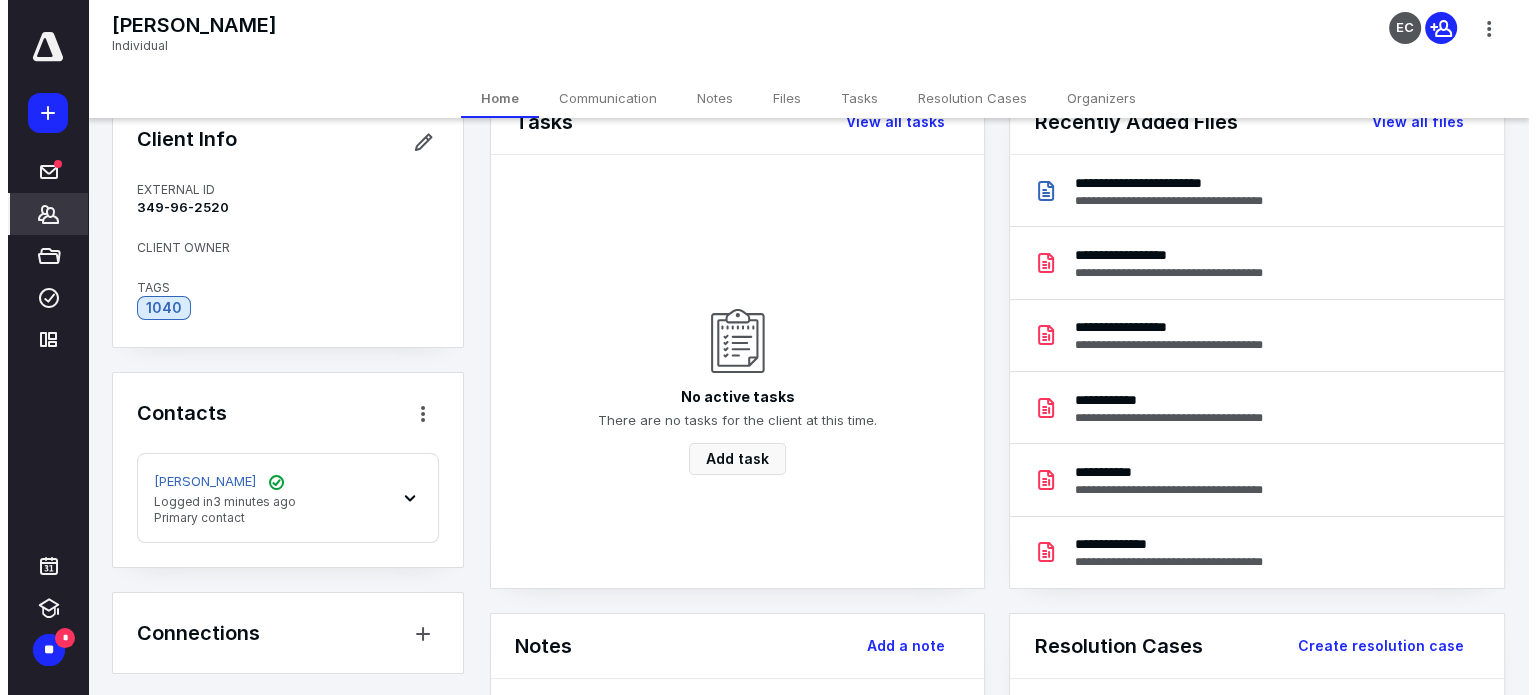scroll, scrollTop: 0, scrollLeft: 0, axis: both 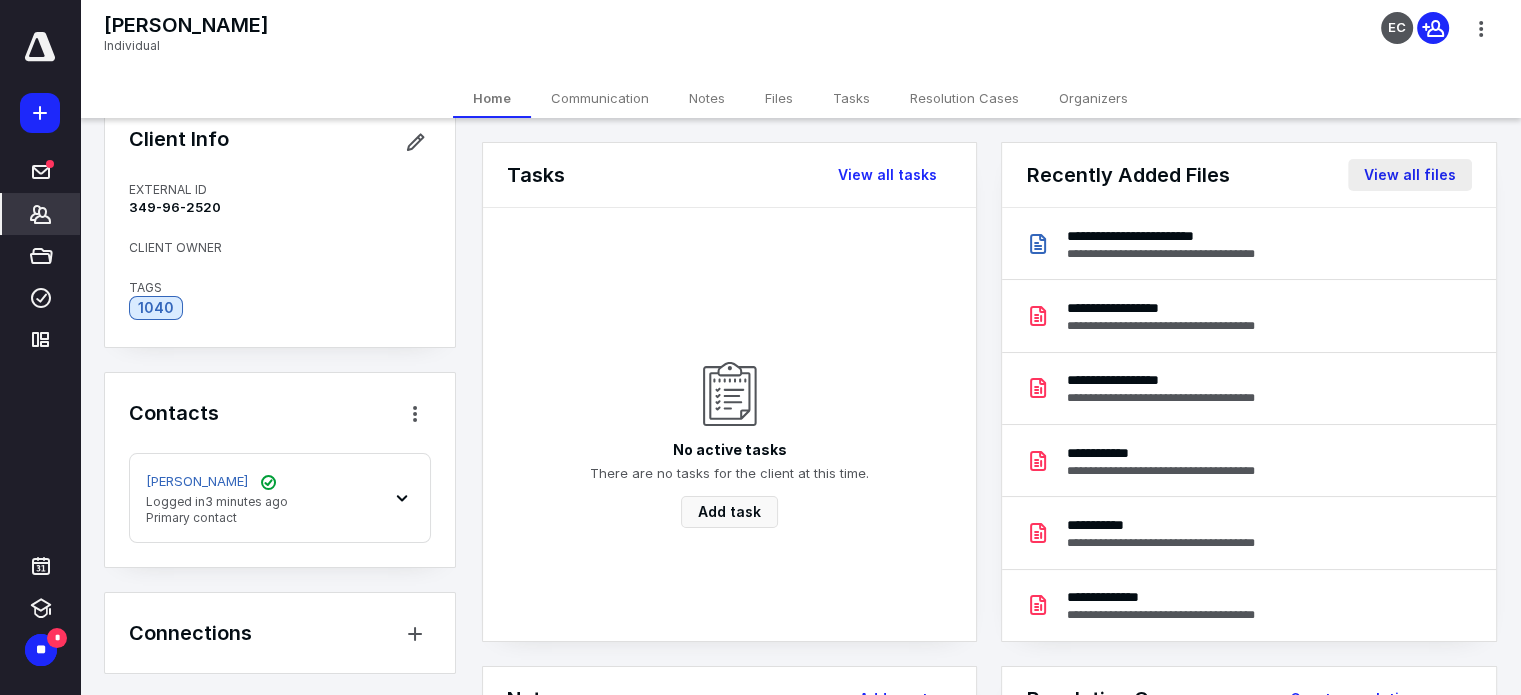 click on "View all files" at bounding box center [1410, 175] 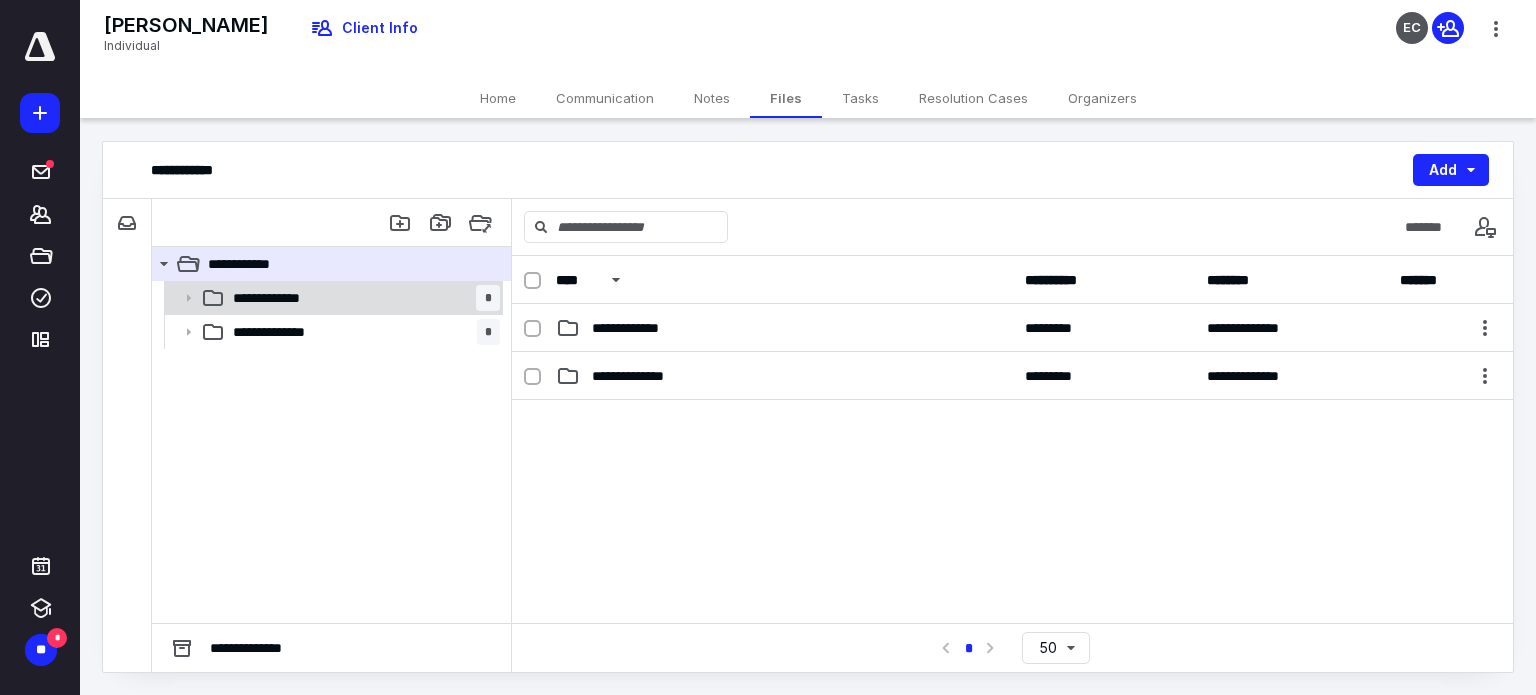 click on "**********" at bounding box center (332, 298) 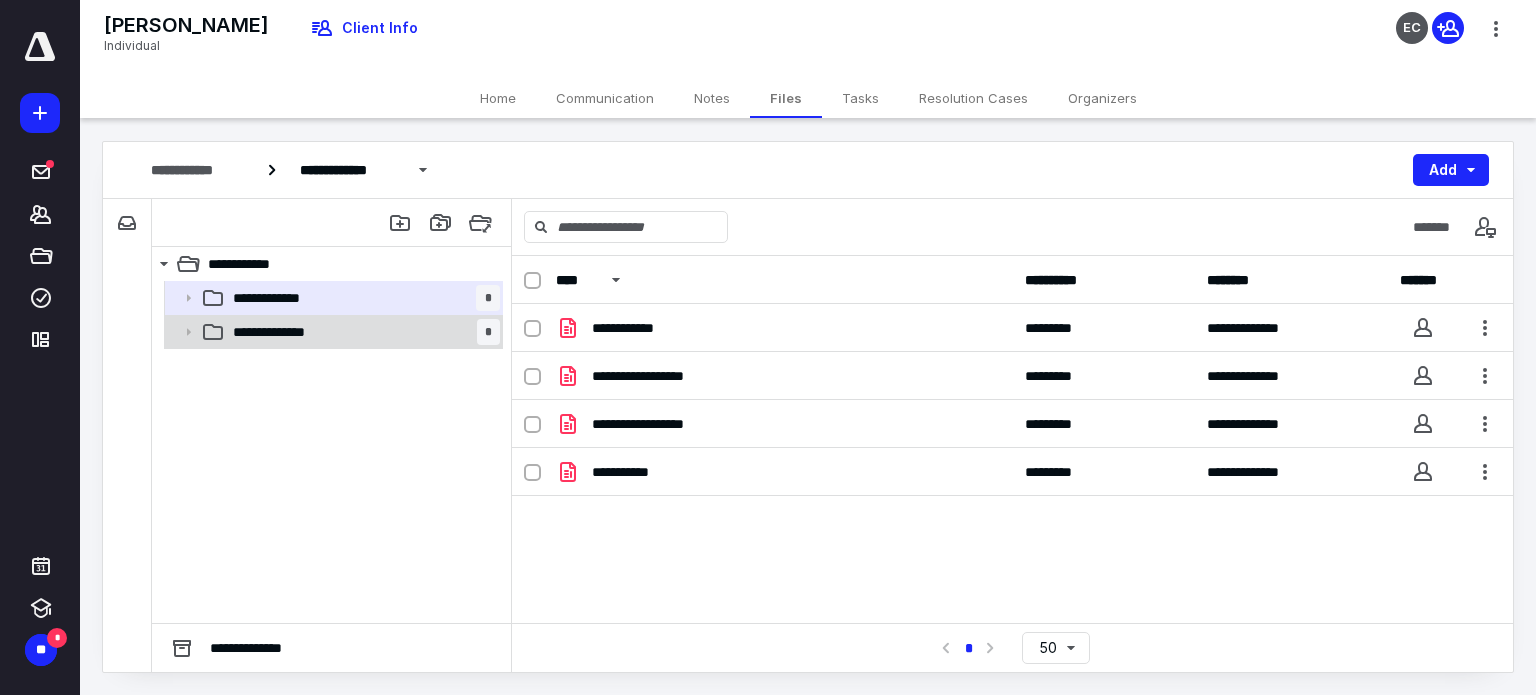 click on "**********" at bounding box center [362, 332] 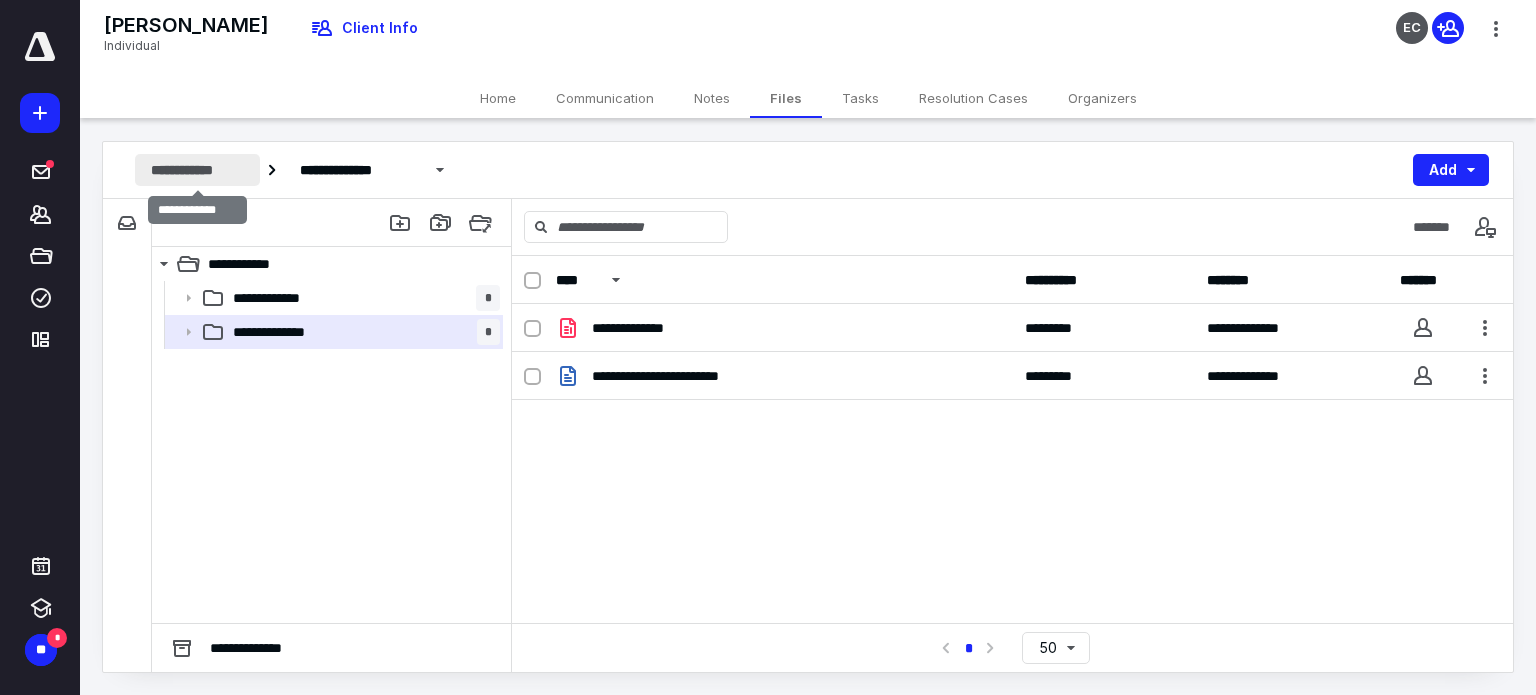 click on "**********" at bounding box center (197, 170) 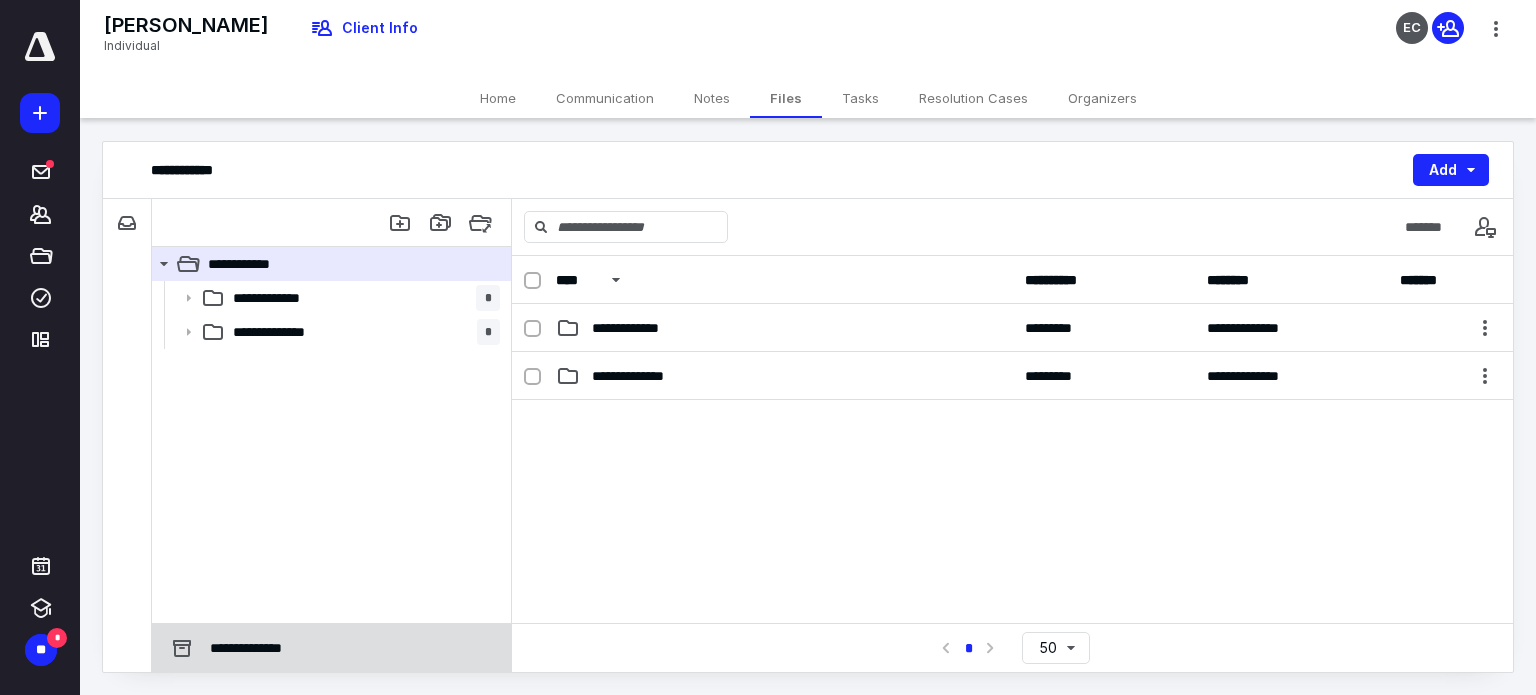 click on "**********" at bounding box center [255, 648] 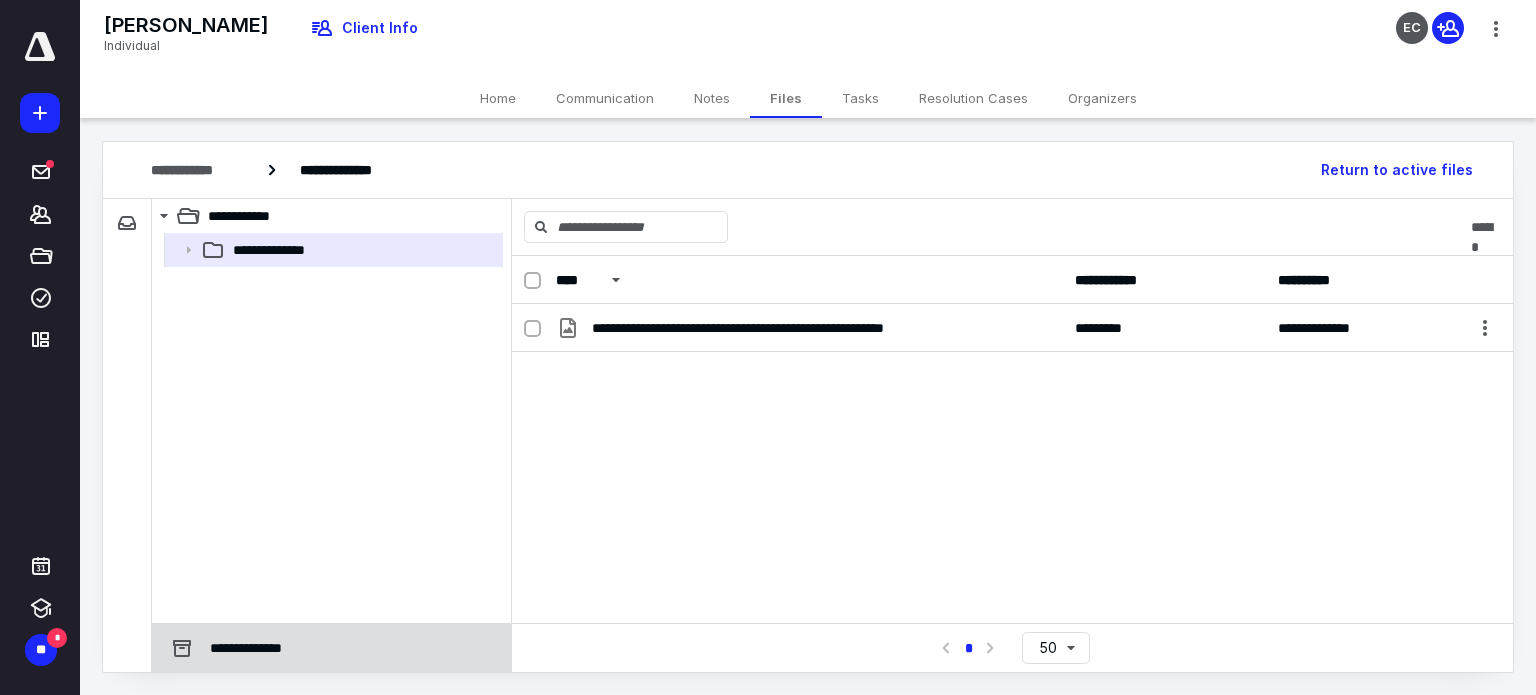 click on "**********" at bounding box center [235, 648] 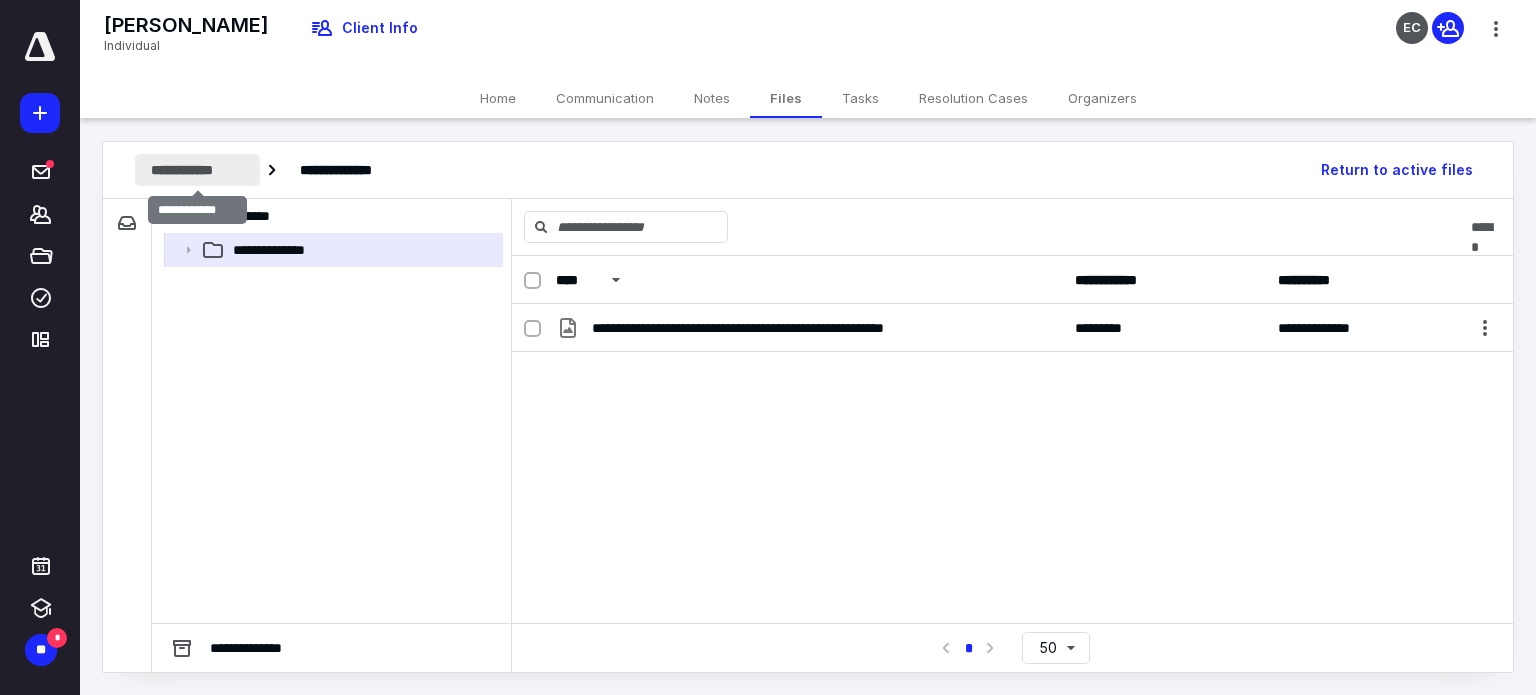 click on "**********" at bounding box center [197, 170] 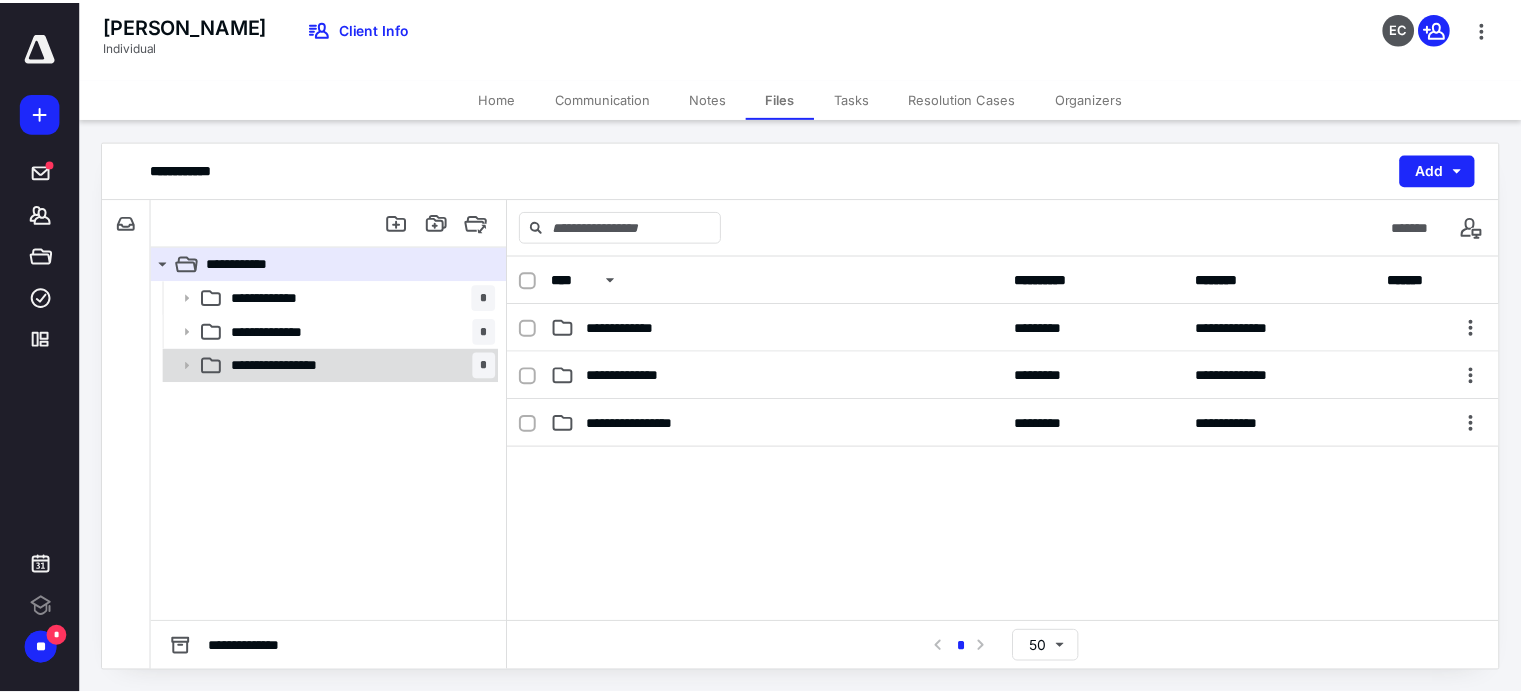 scroll, scrollTop: 0, scrollLeft: 0, axis: both 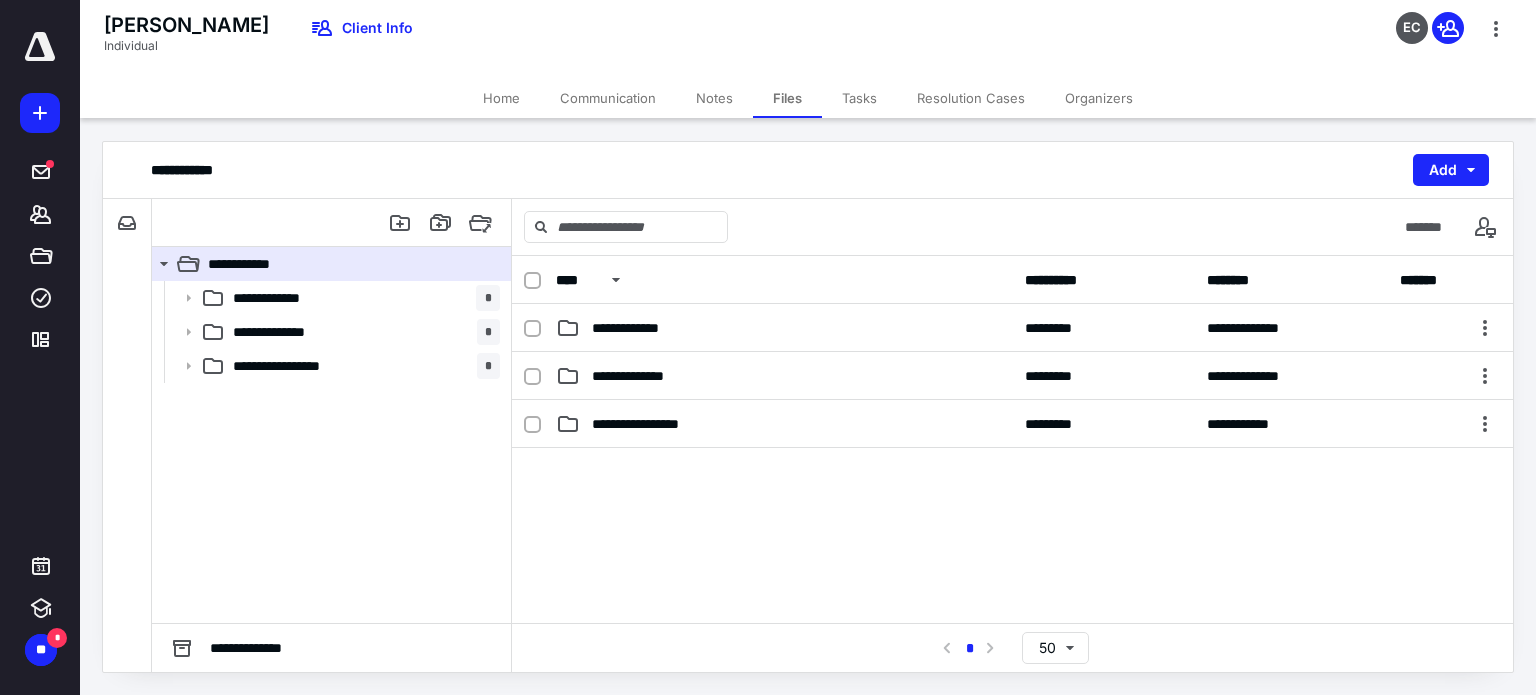 click on "Home" at bounding box center (501, 98) 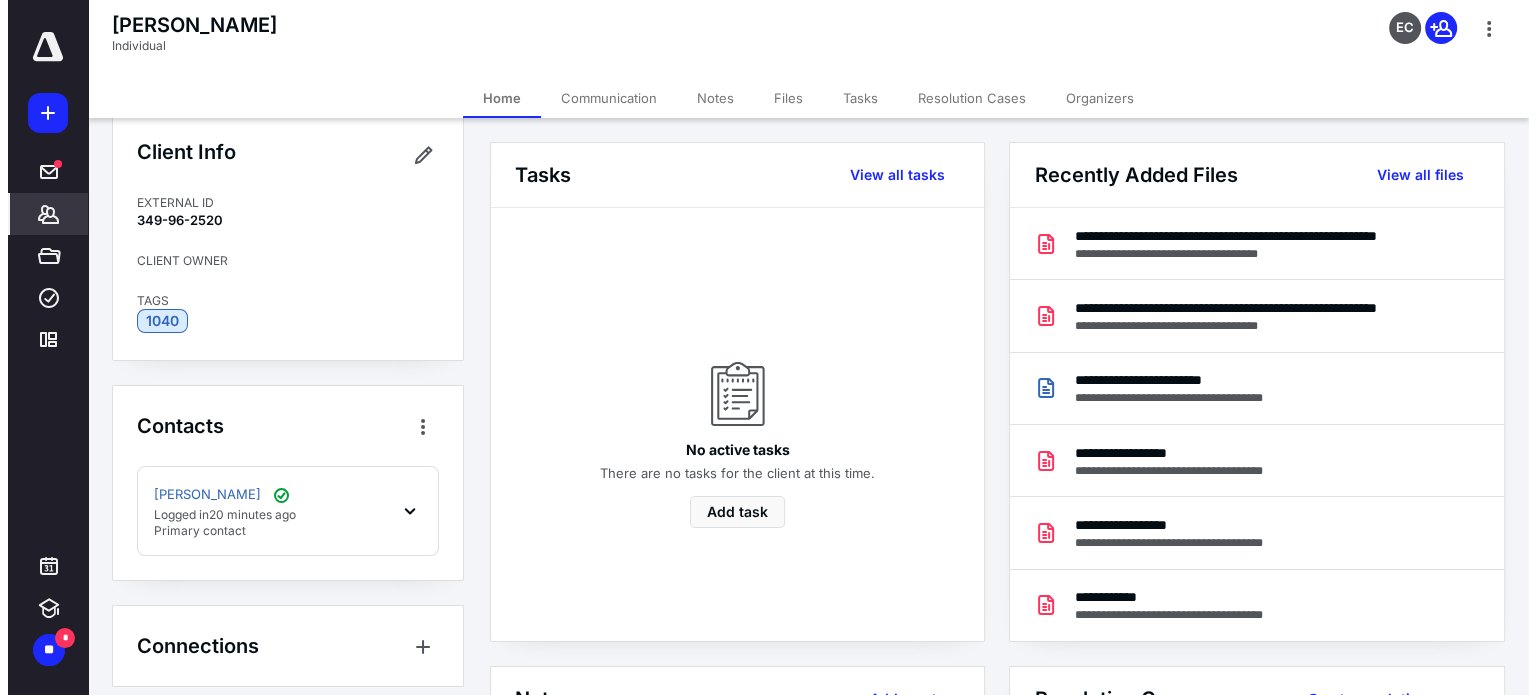 scroll, scrollTop: 41, scrollLeft: 0, axis: vertical 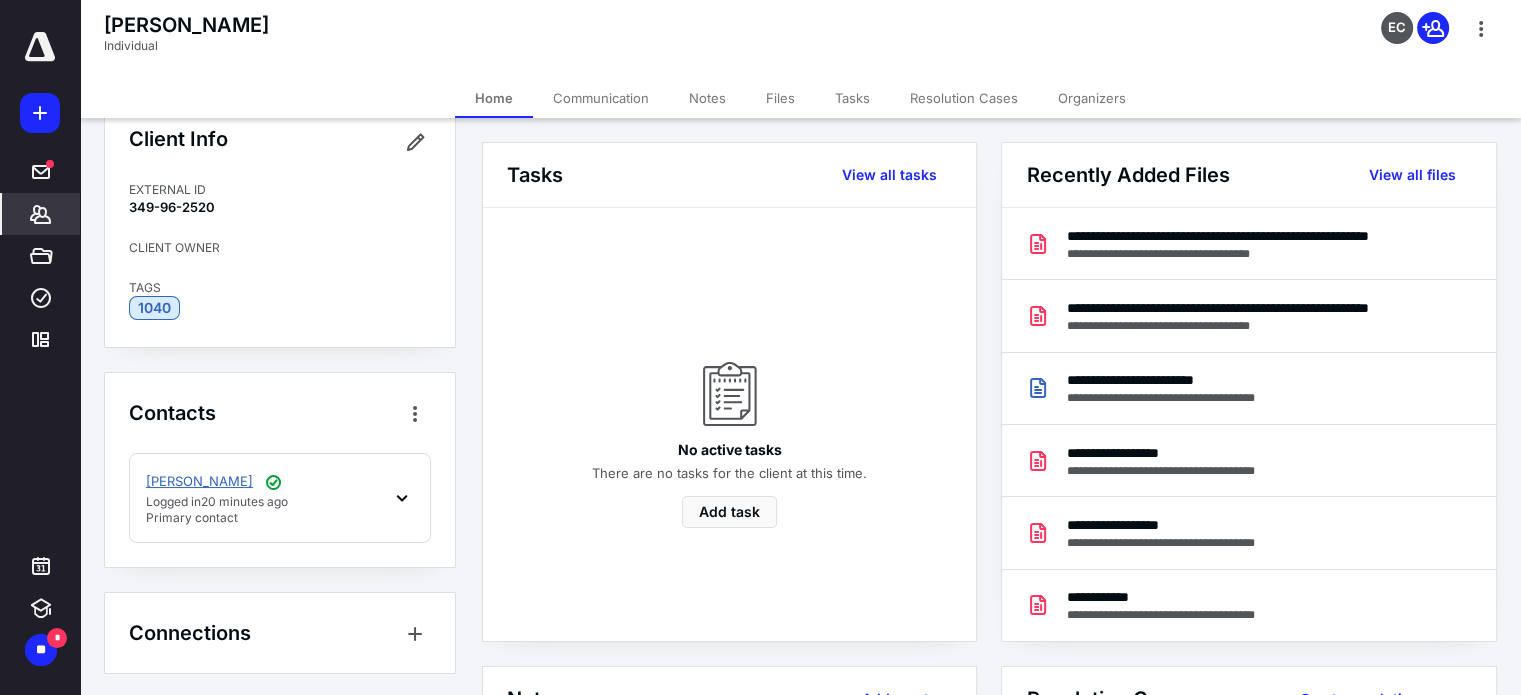 click on "[PERSON_NAME]" at bounding box center (199, 482) 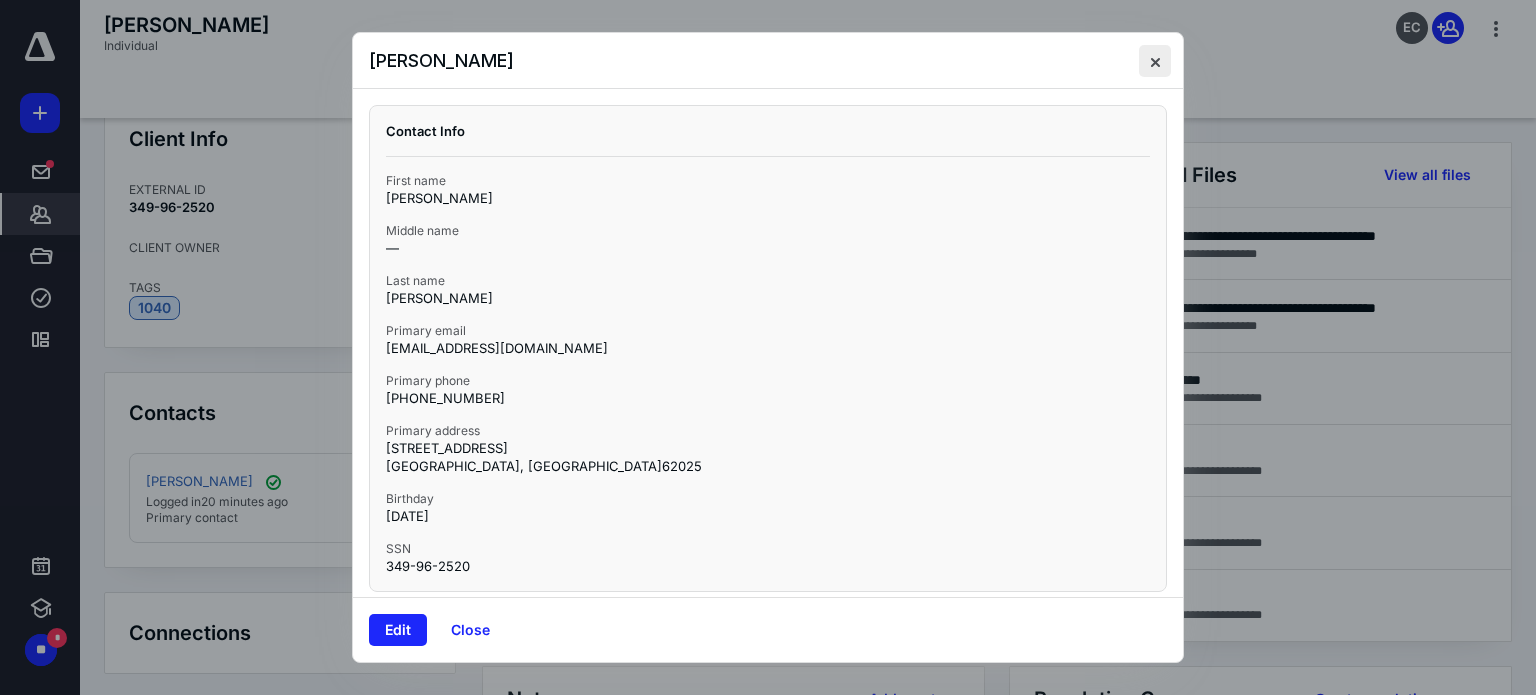 click at bounding box center [1155, 61] 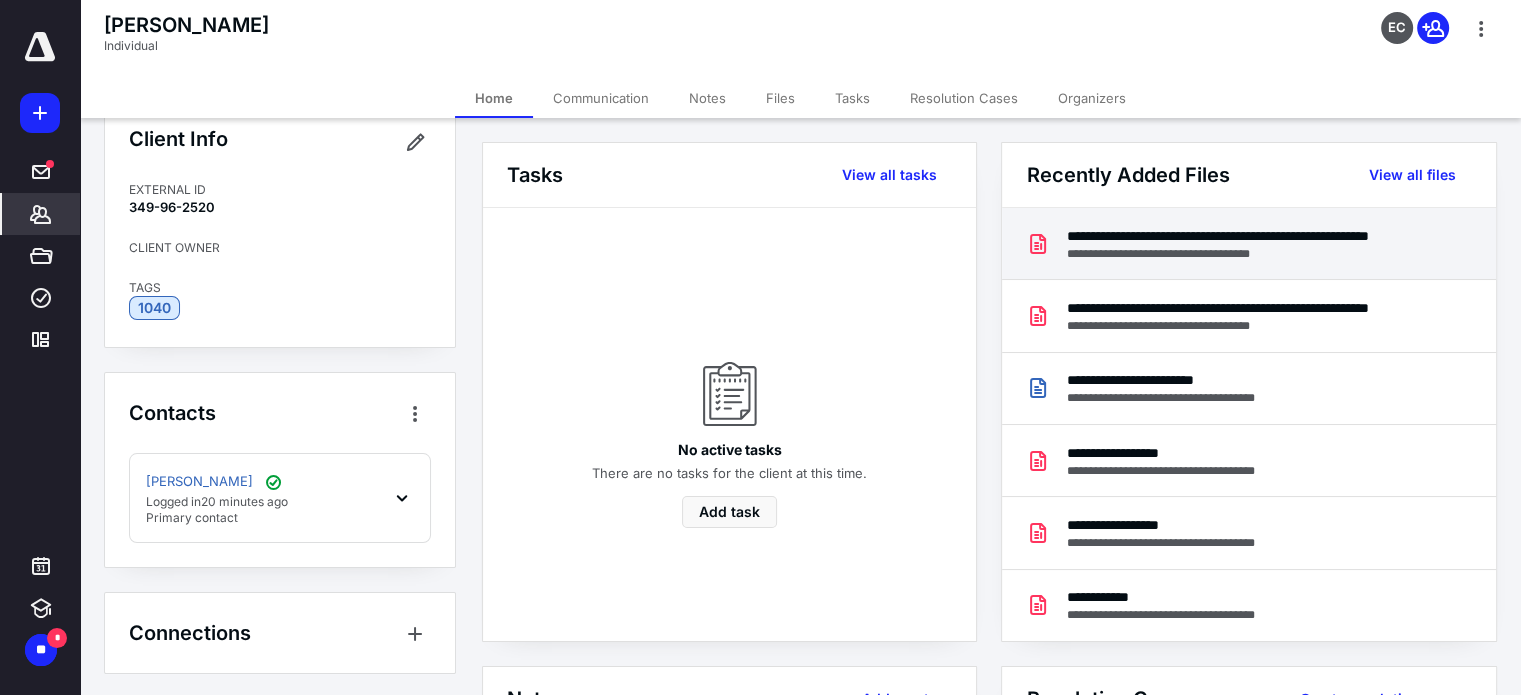 click on "**********" at bounding box center [1244, 236] 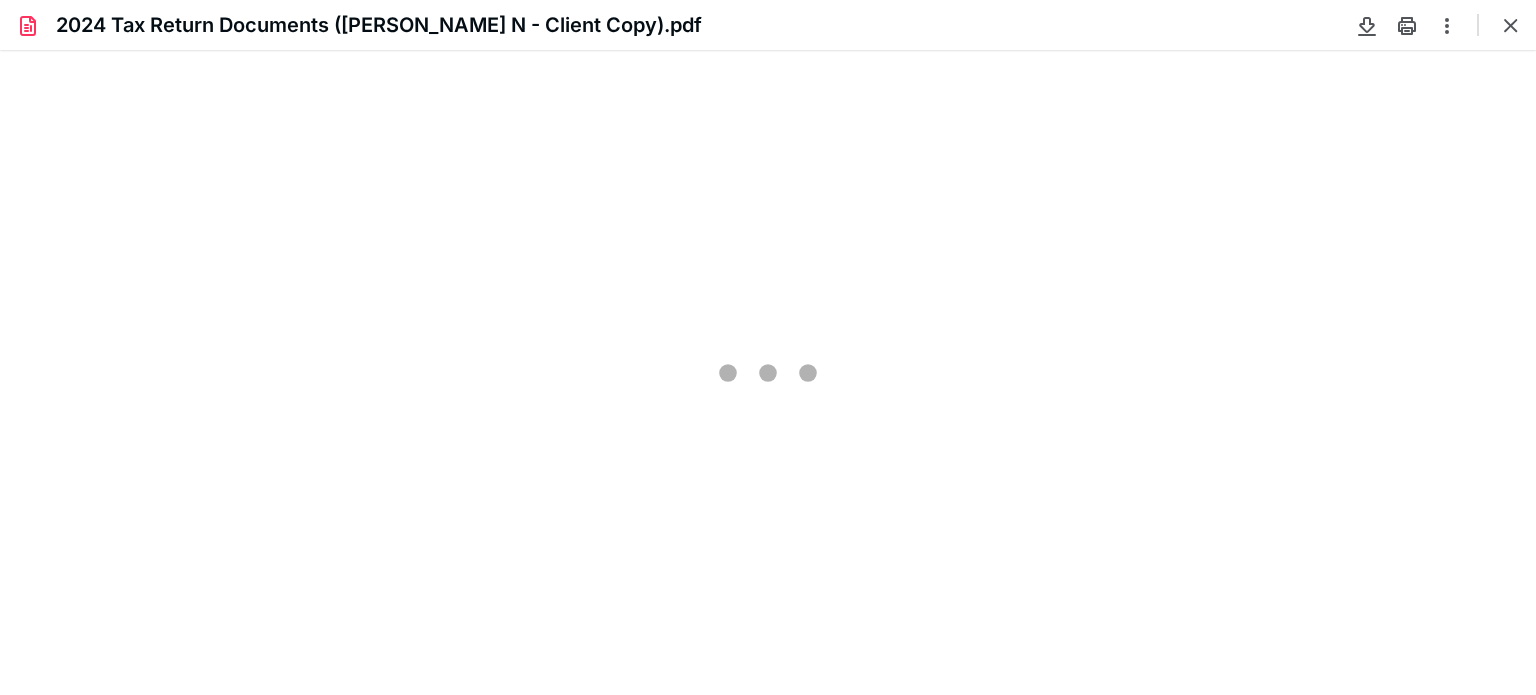 scroll, scrollTop: 0, scrollLeft: 0, axis: both 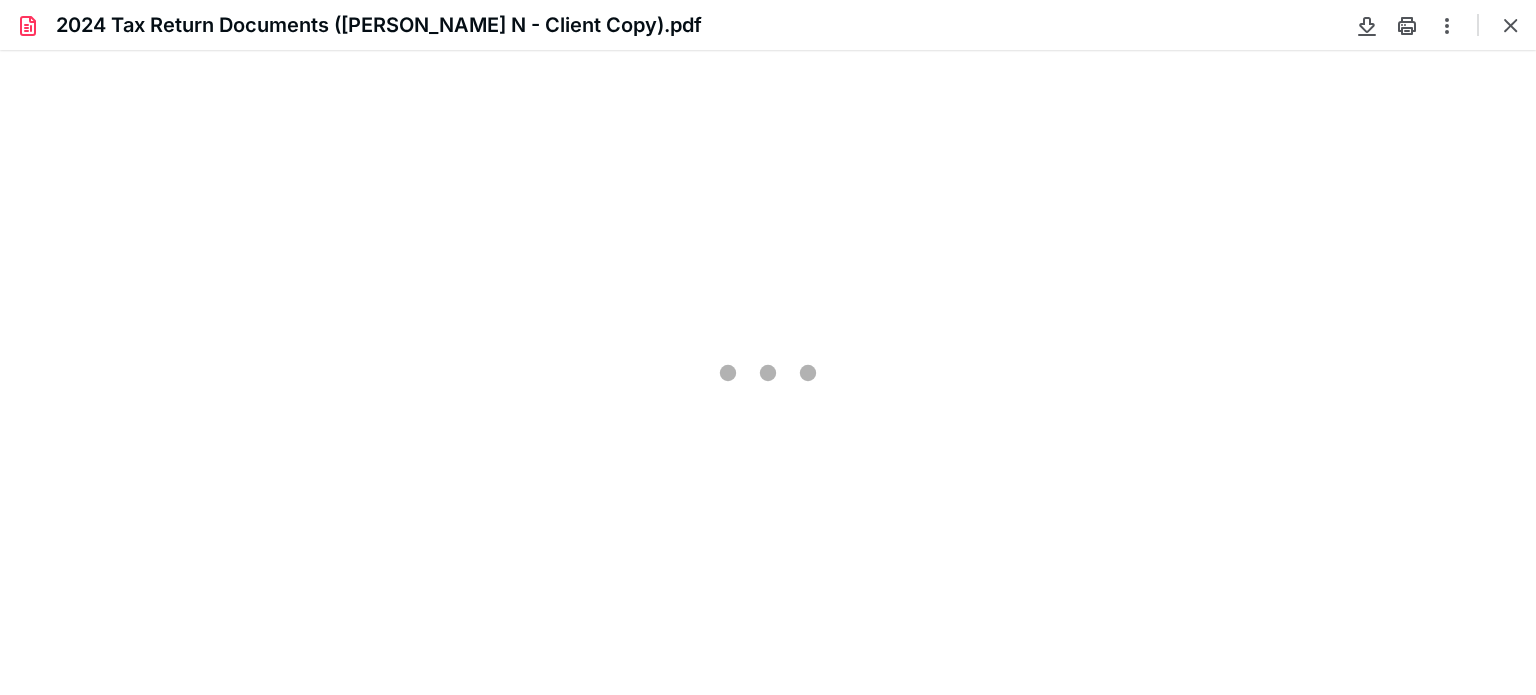 type on "77" 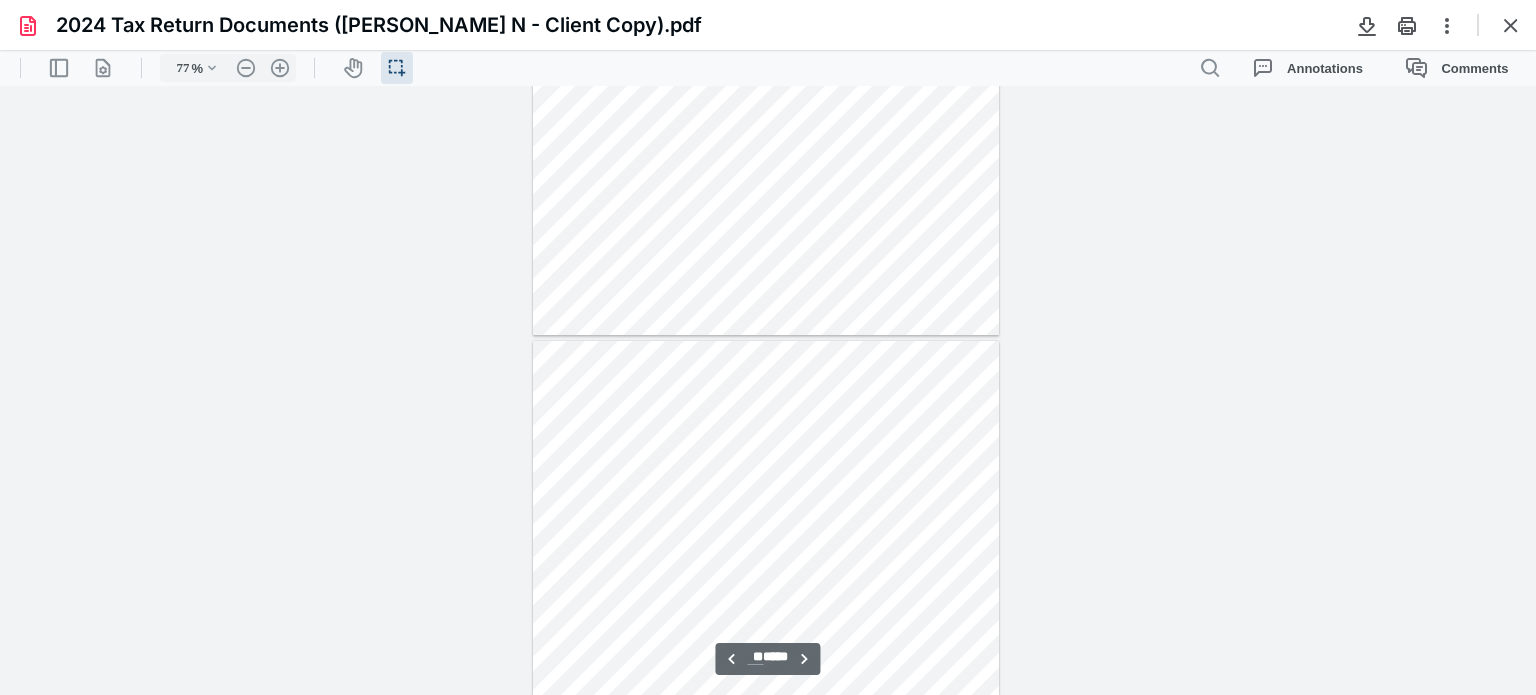 scroll, scrollTop: 5239, scrollLeft: 0, axis: vertical 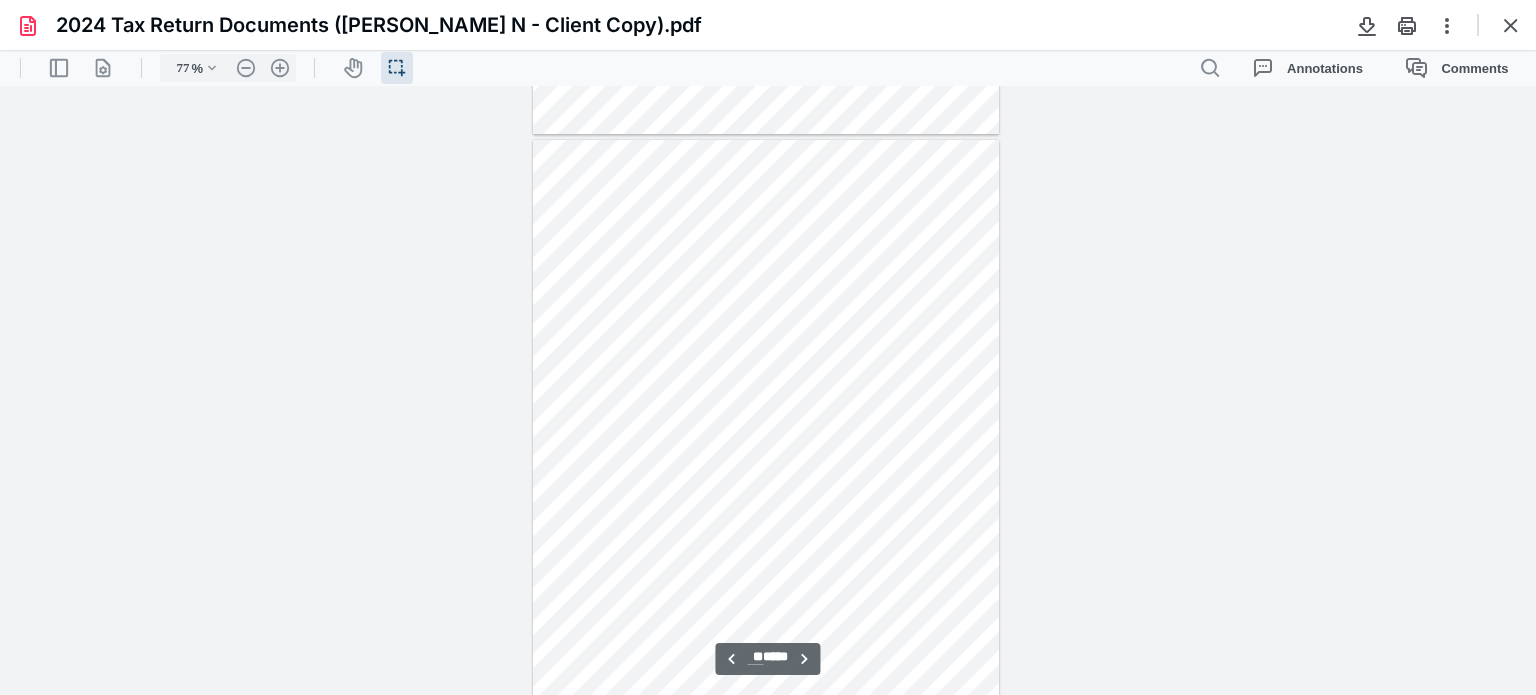 type on "**" 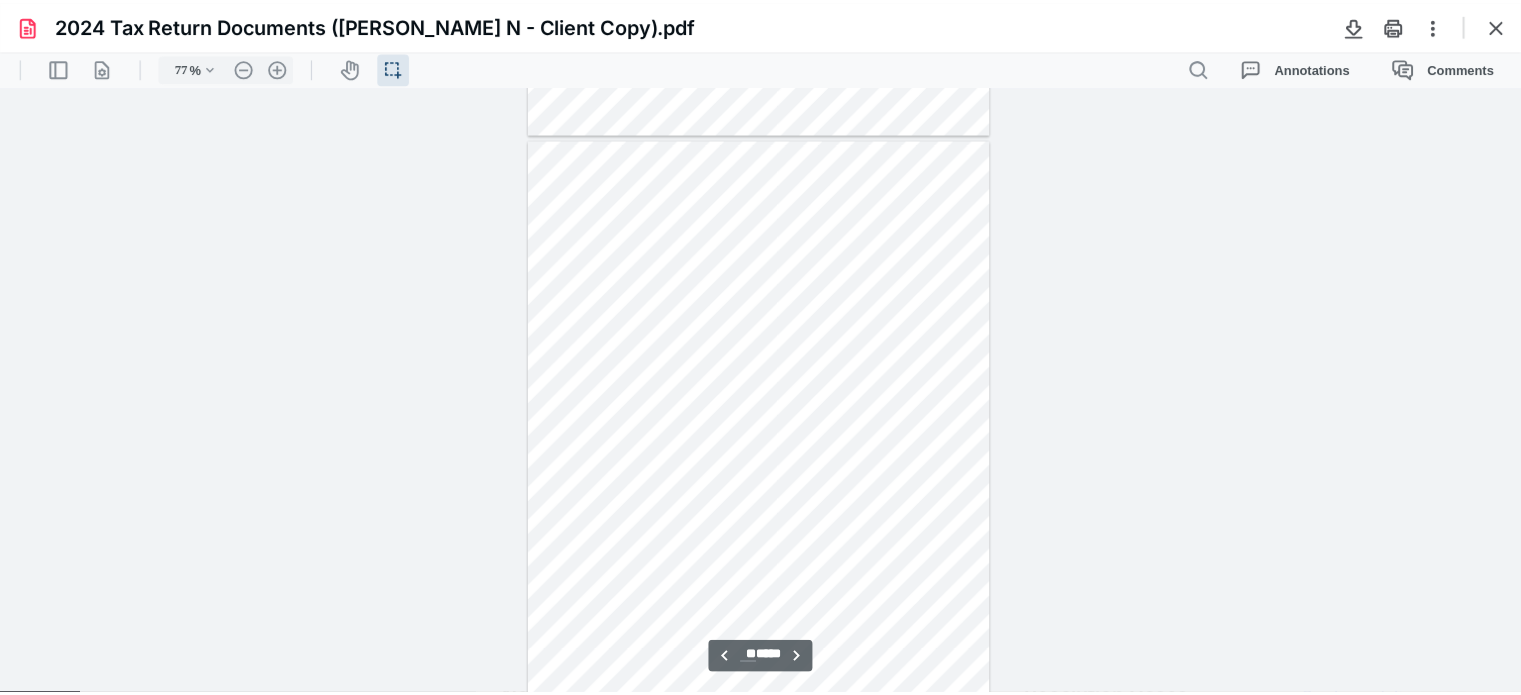 scroll, scrollTop: 6839, scrollLeft: 0, axis: vertical 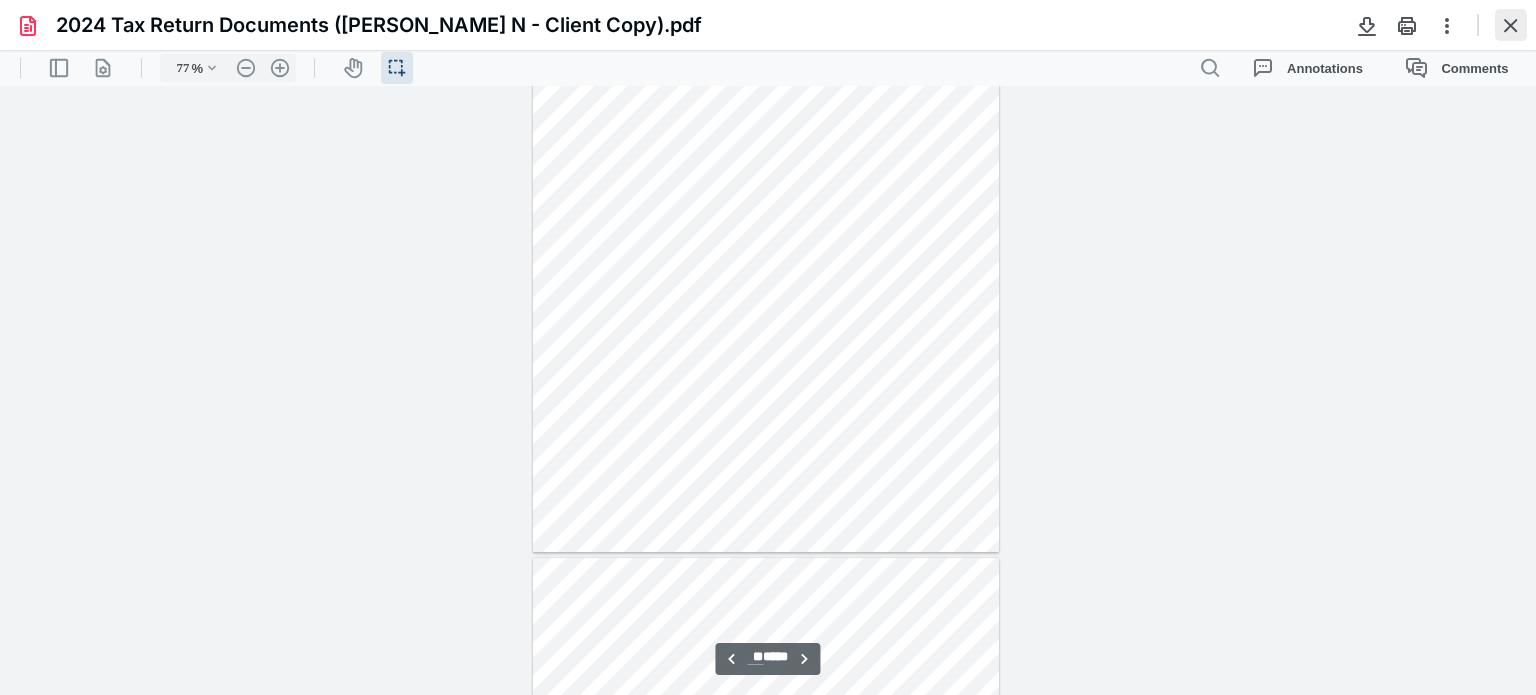 click at bounding box center [1511, 25] 